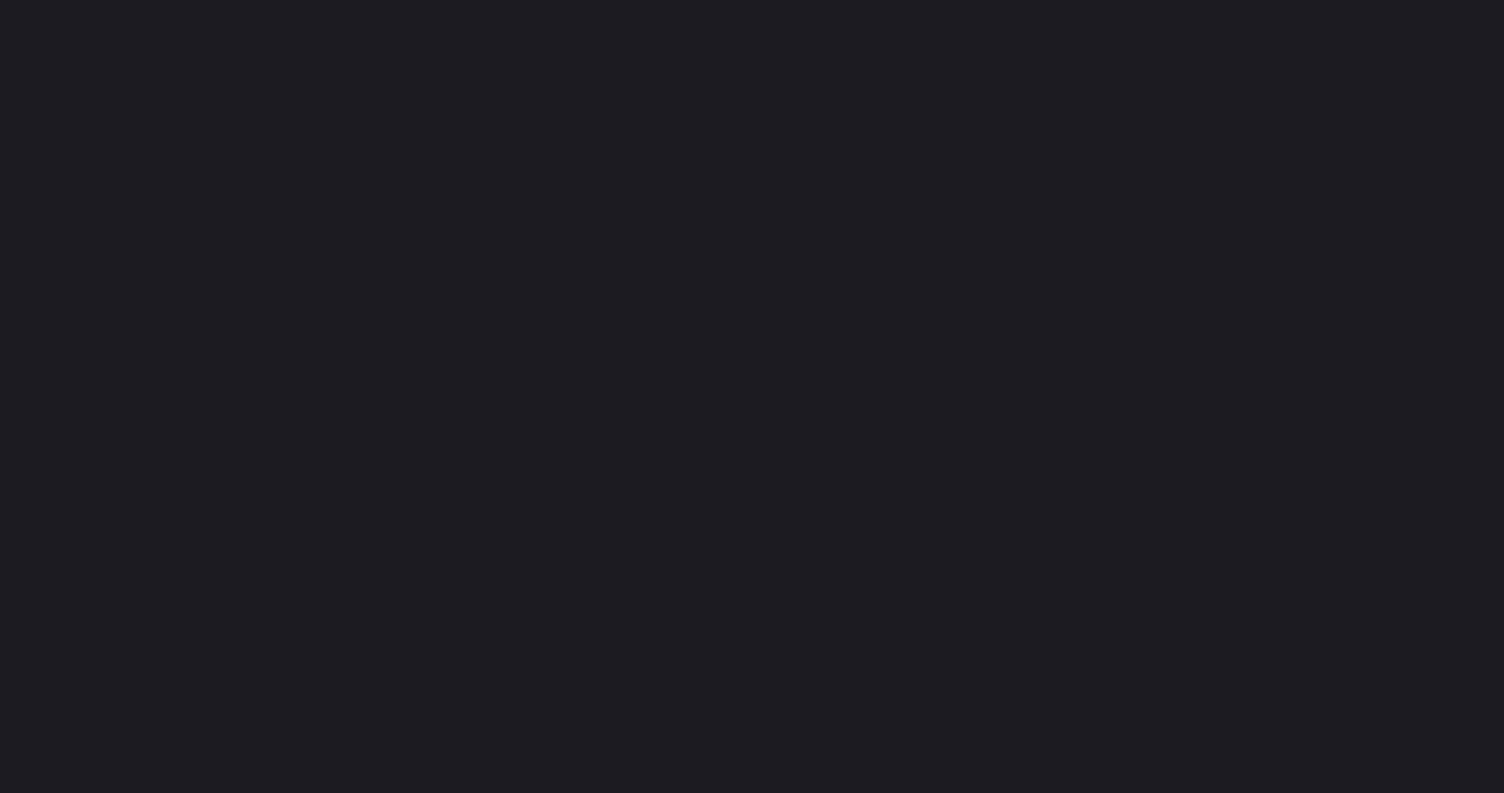 scroll, scrollTop: 0, scrollLeft: 0, axis: both 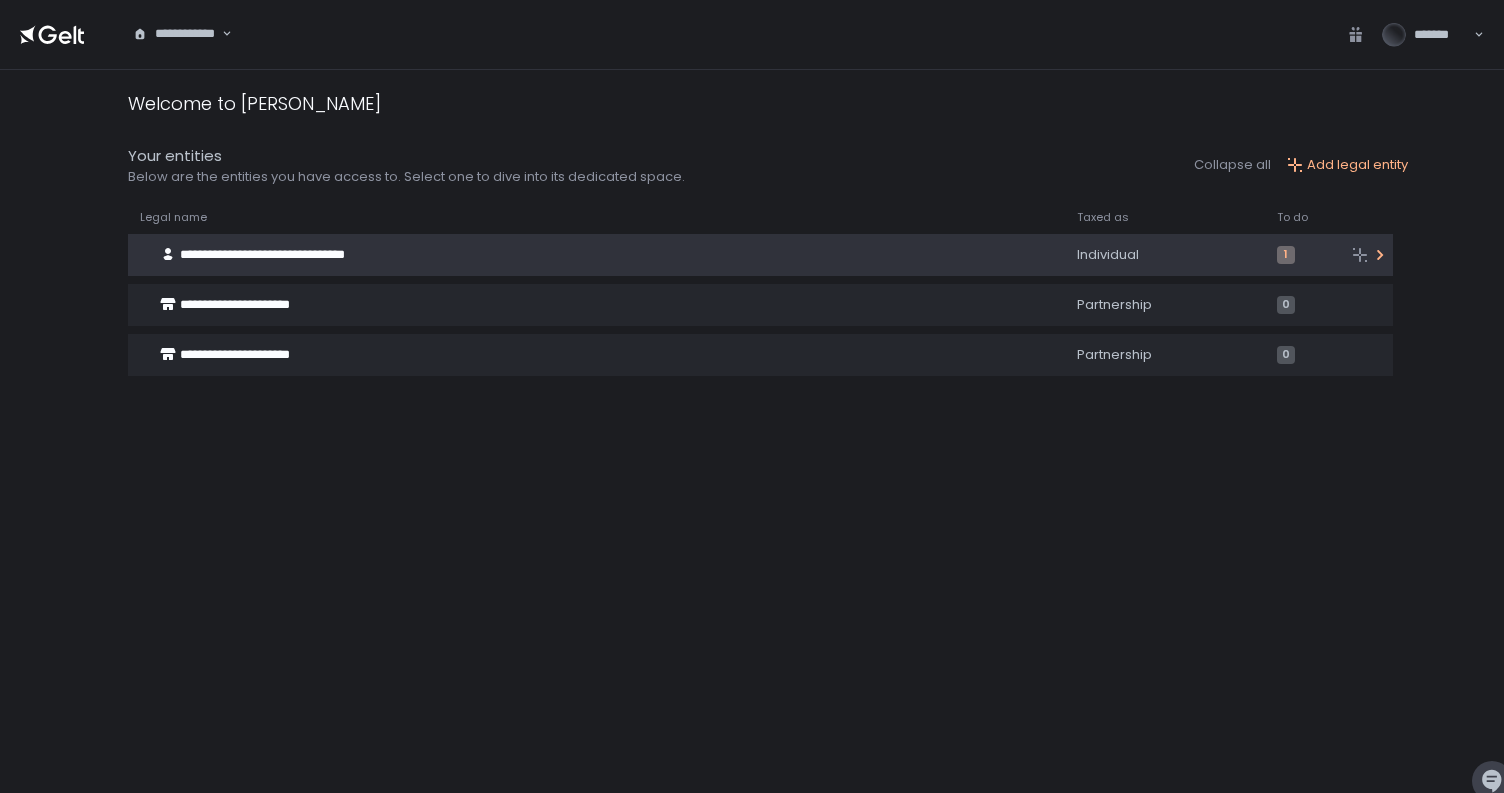 click on "**********" at bounding box center (575, 255) 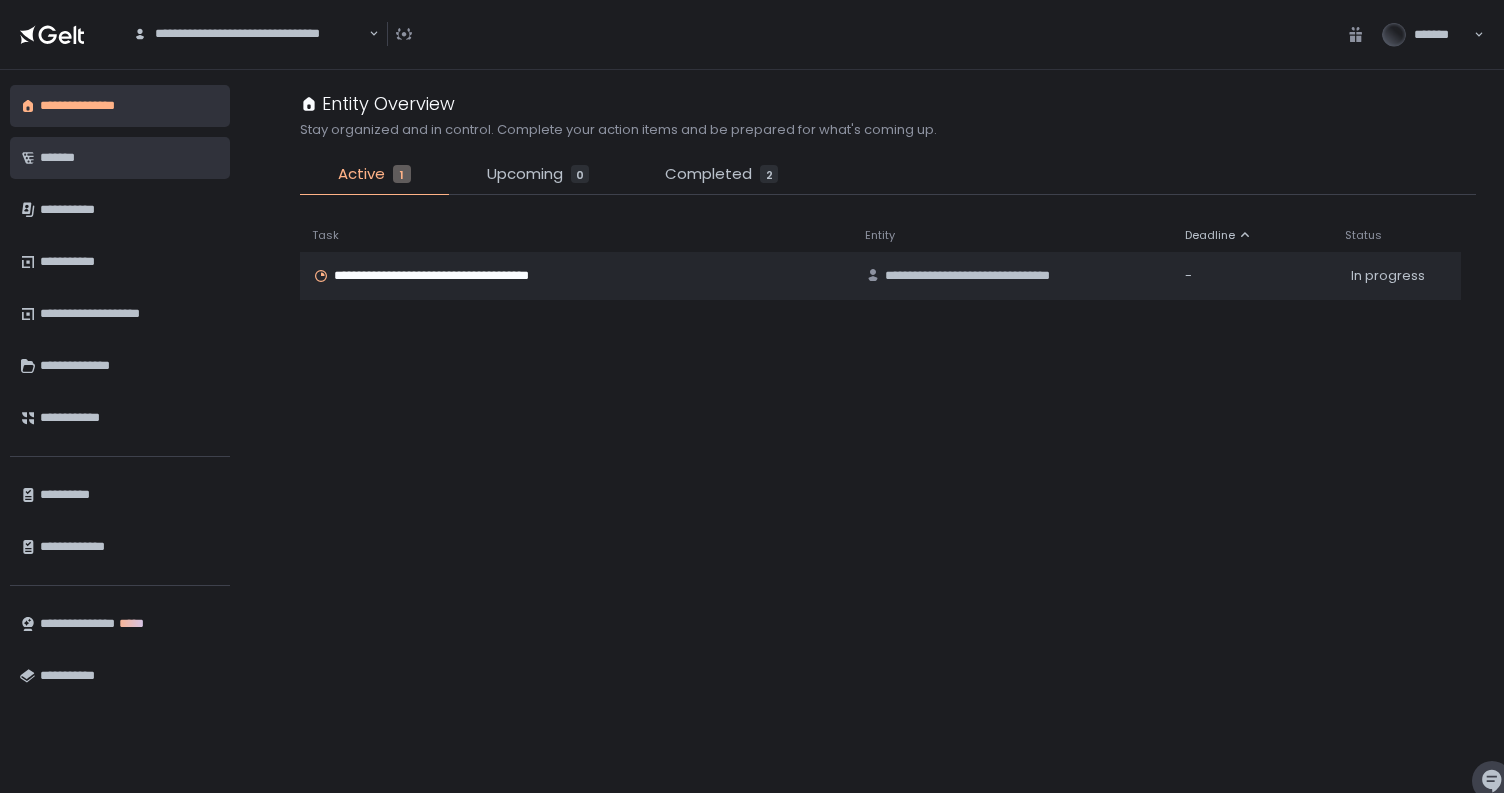 click on "*******" at bounding box center (130, 158) 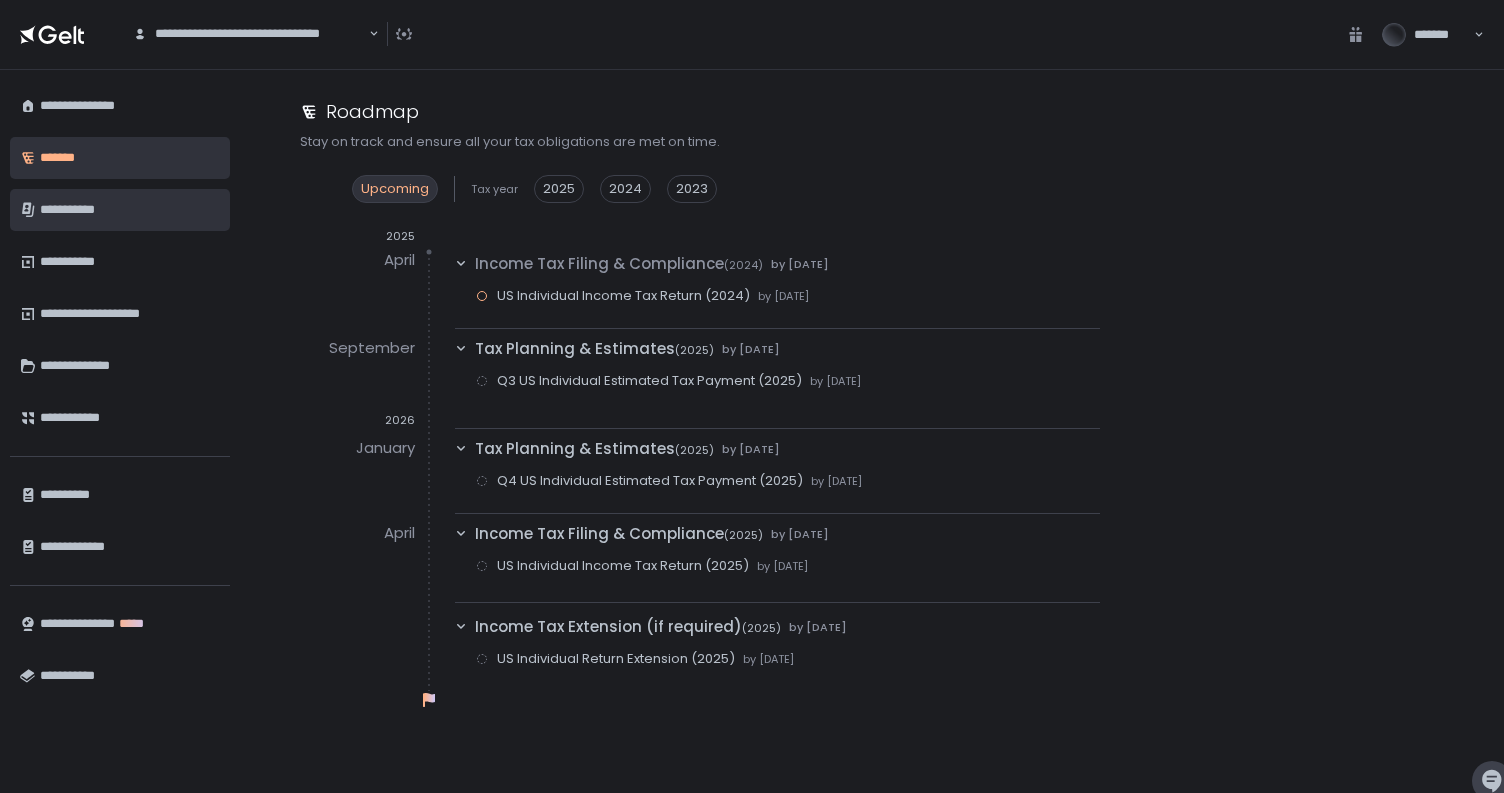 click on "**********" at bounding box center [130, 210] 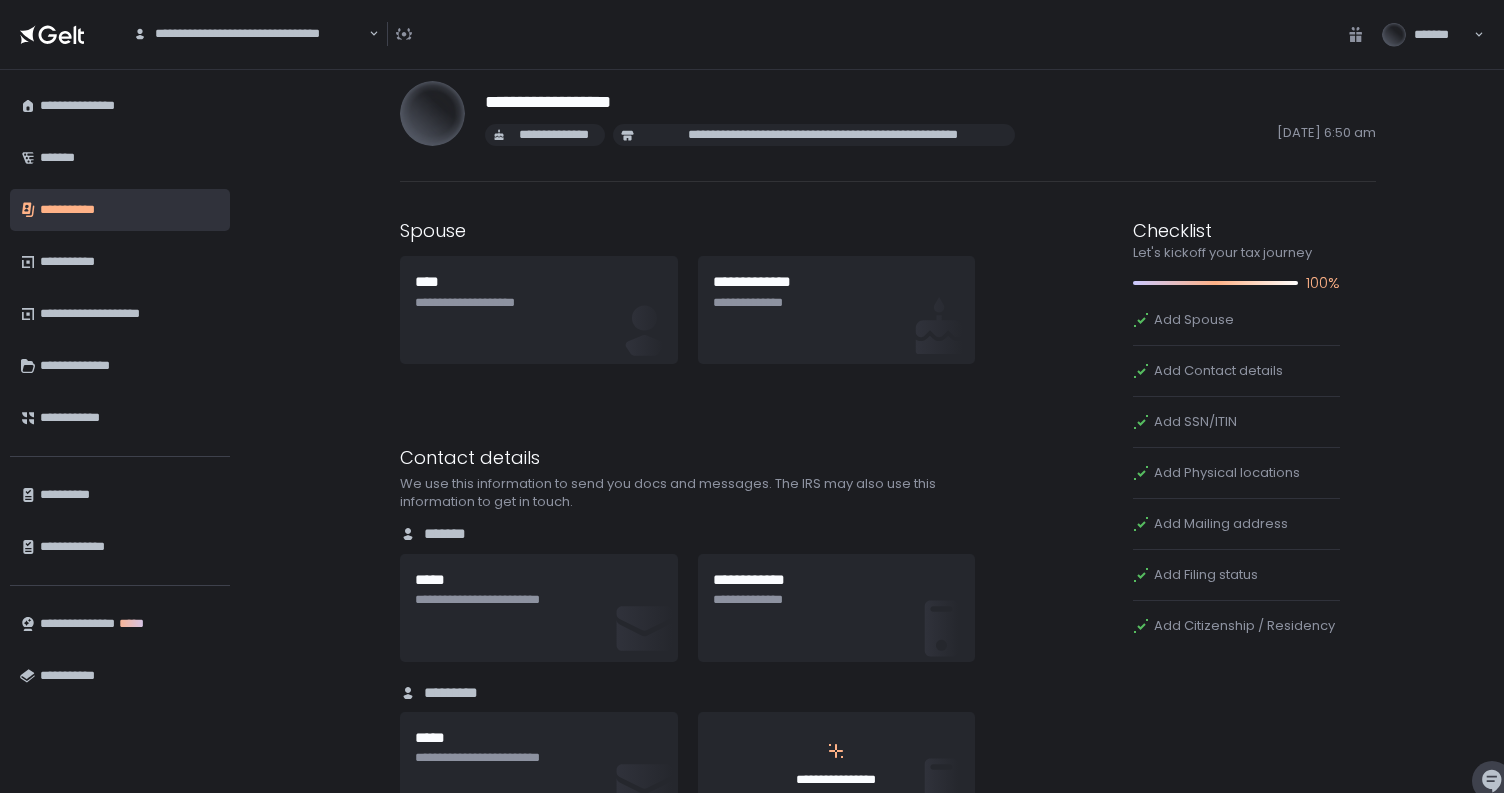 scroll, scrollTop: 0, scrollLeft: 0, axis: both 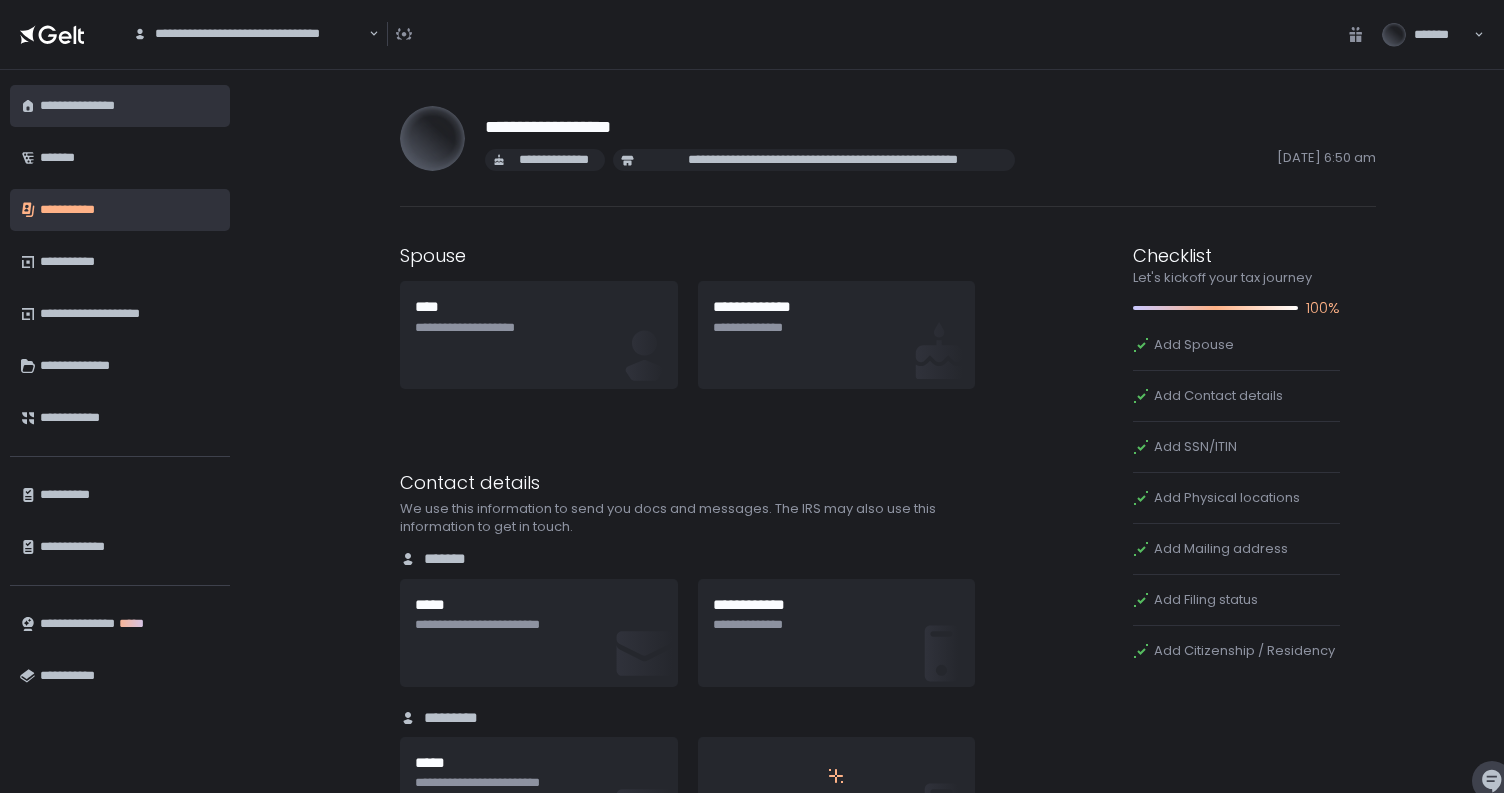 click on "**********" at bounding box center (120, 106) 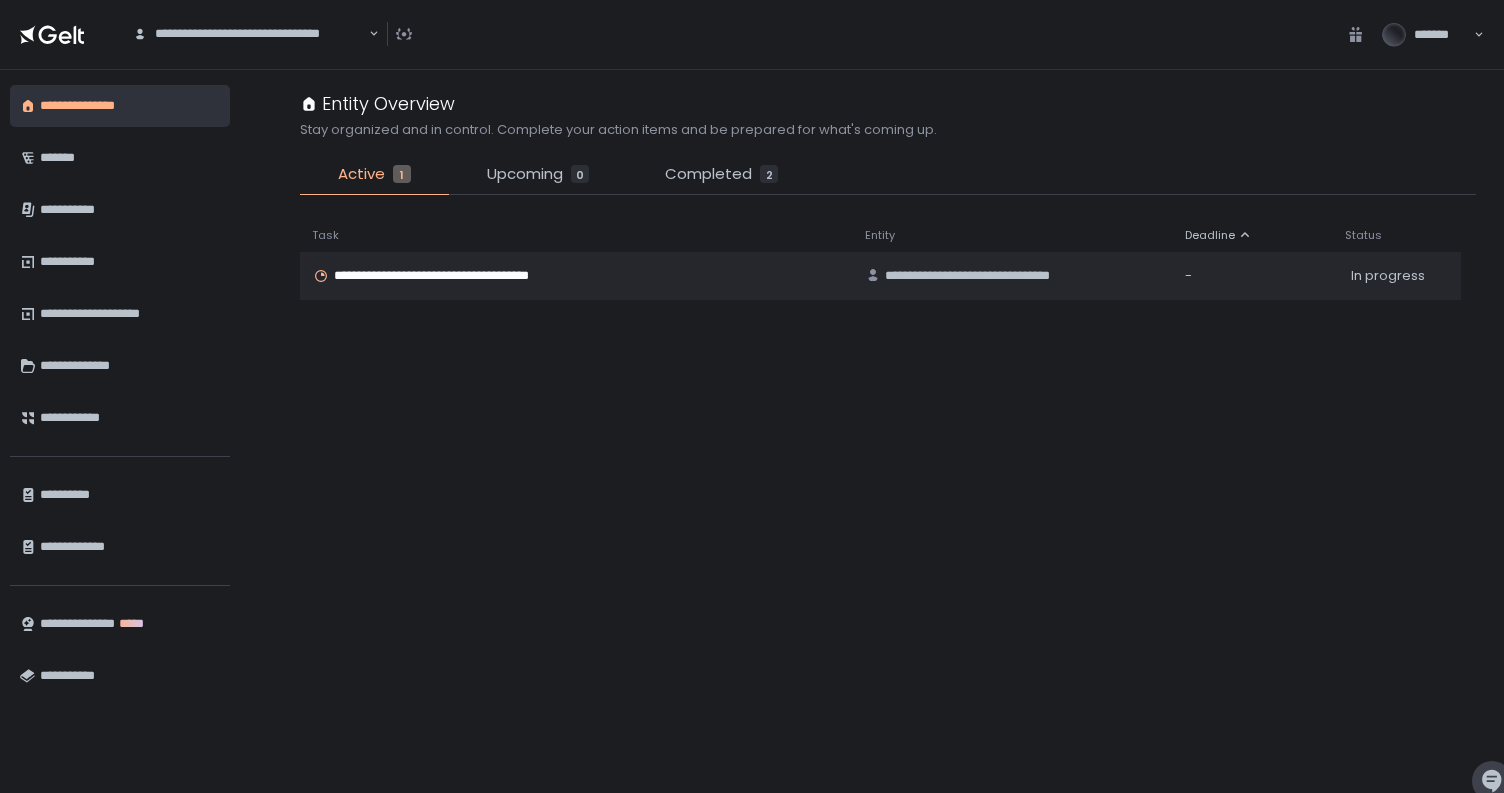 click on "Completed 2" 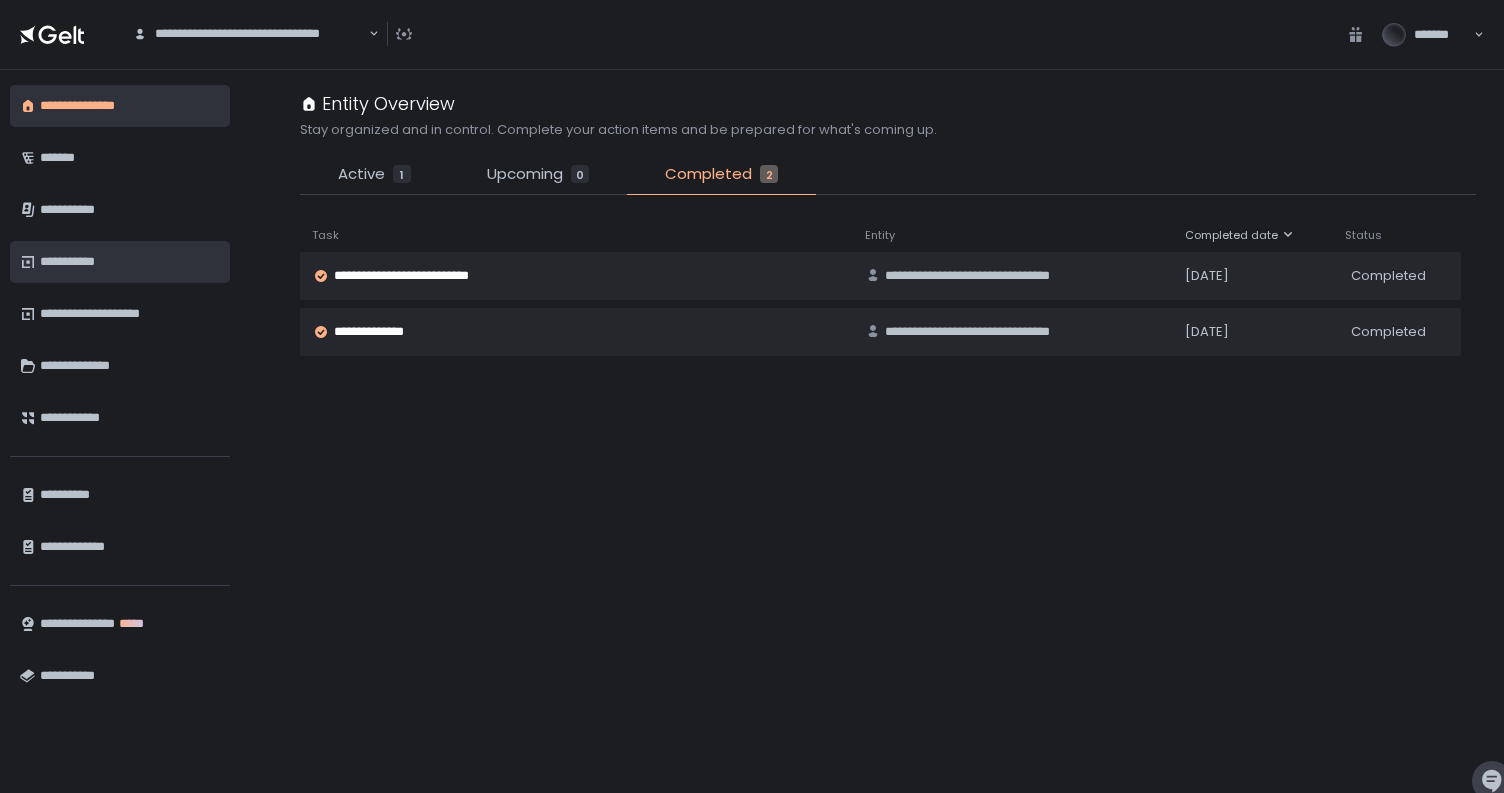 click on "**********" at bounding box center (130, 262) 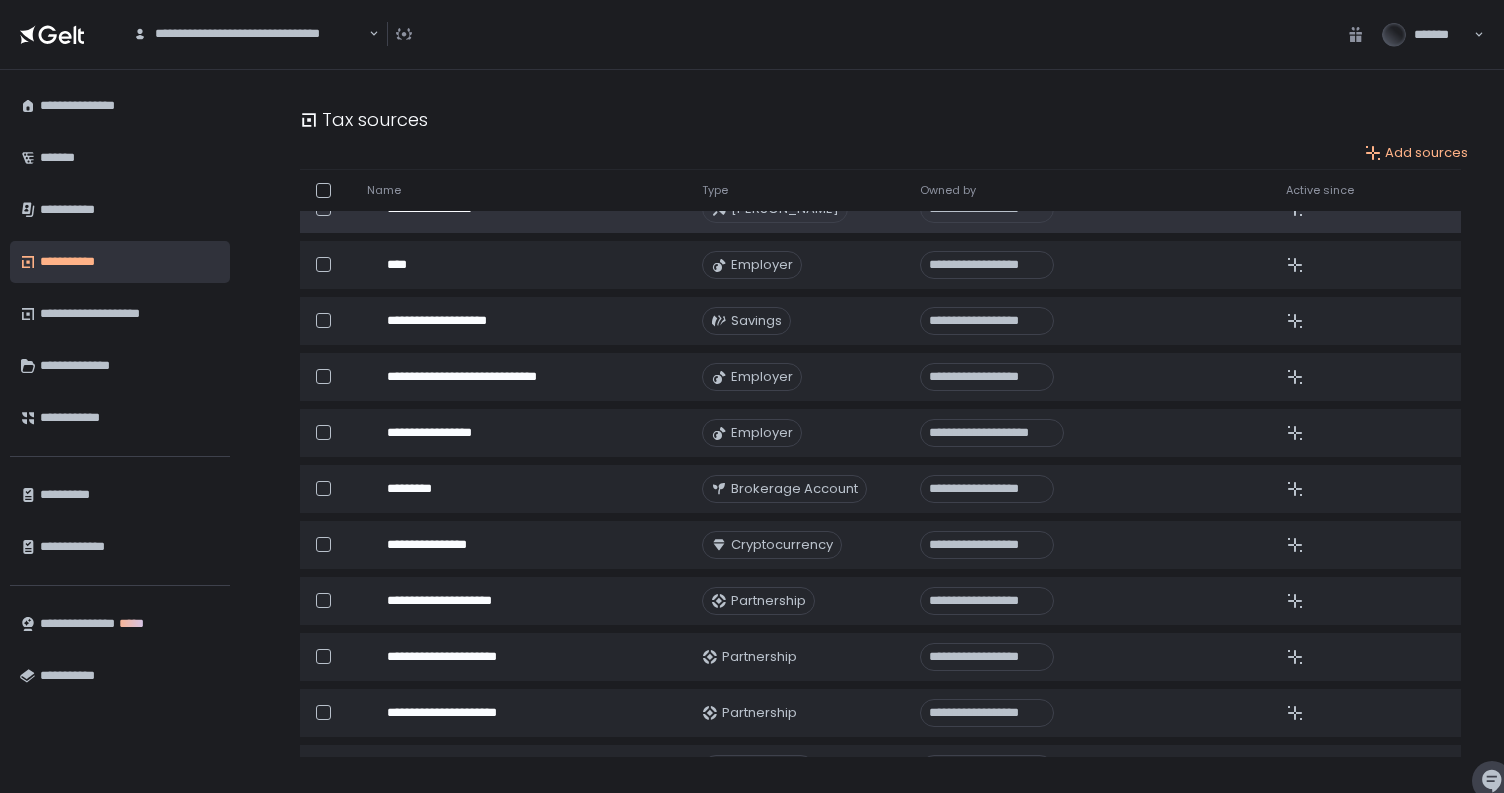scroll, scrollTop: 0, scrollLeft: 0, axis: both 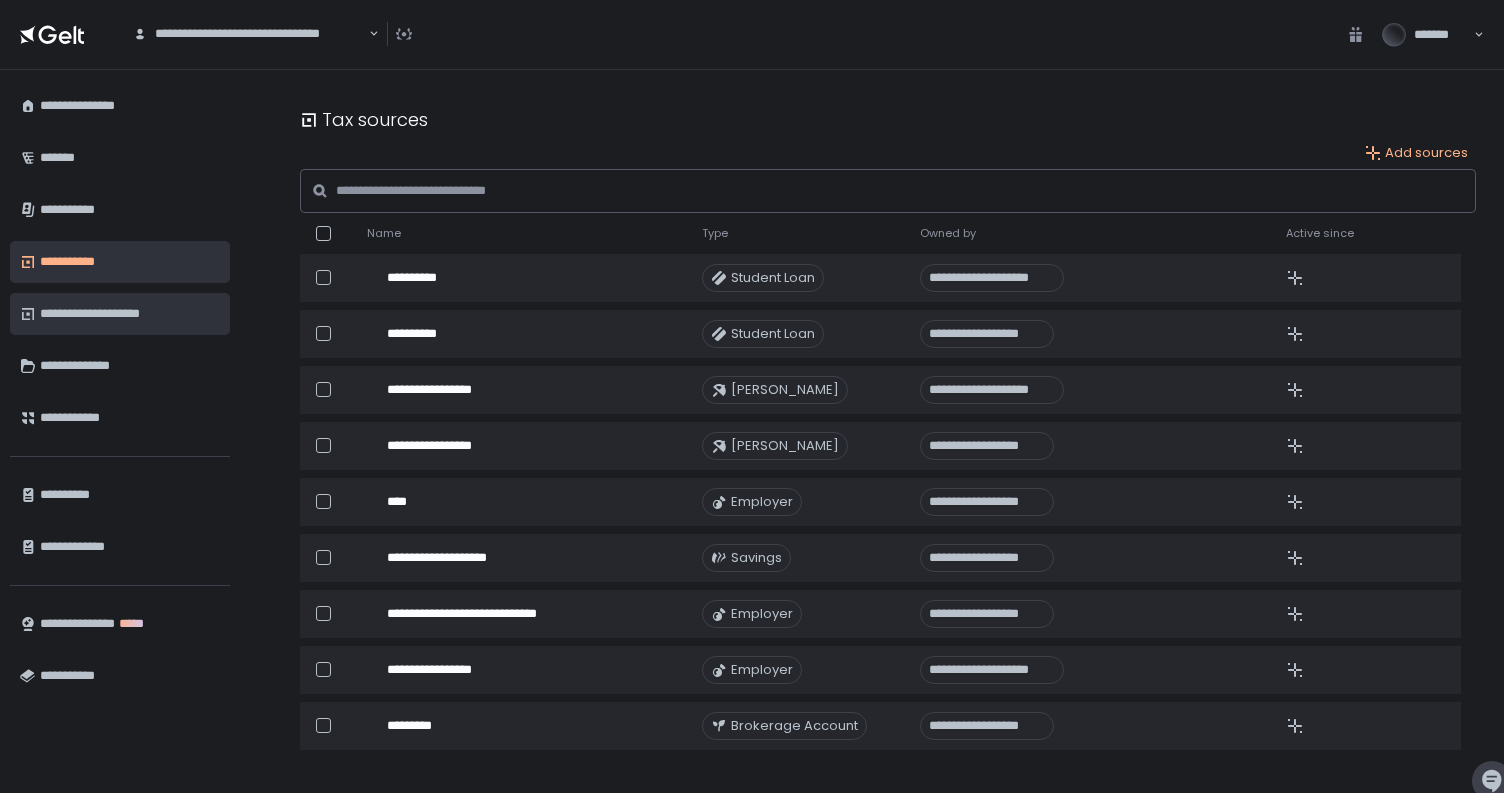 click on "**********" at bounding box center [130, 314] 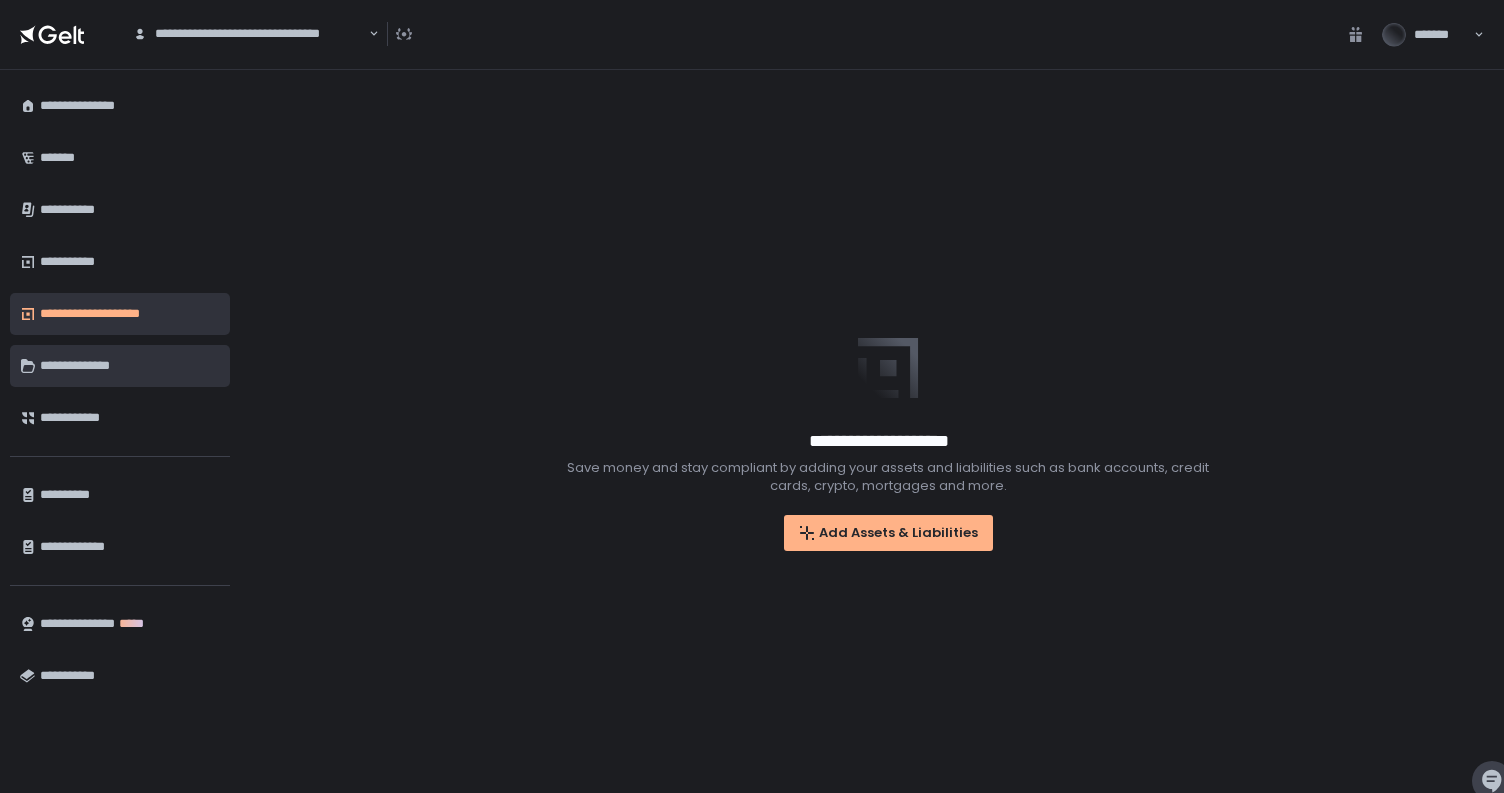 click on "**********" at bounding box center [130, 366] 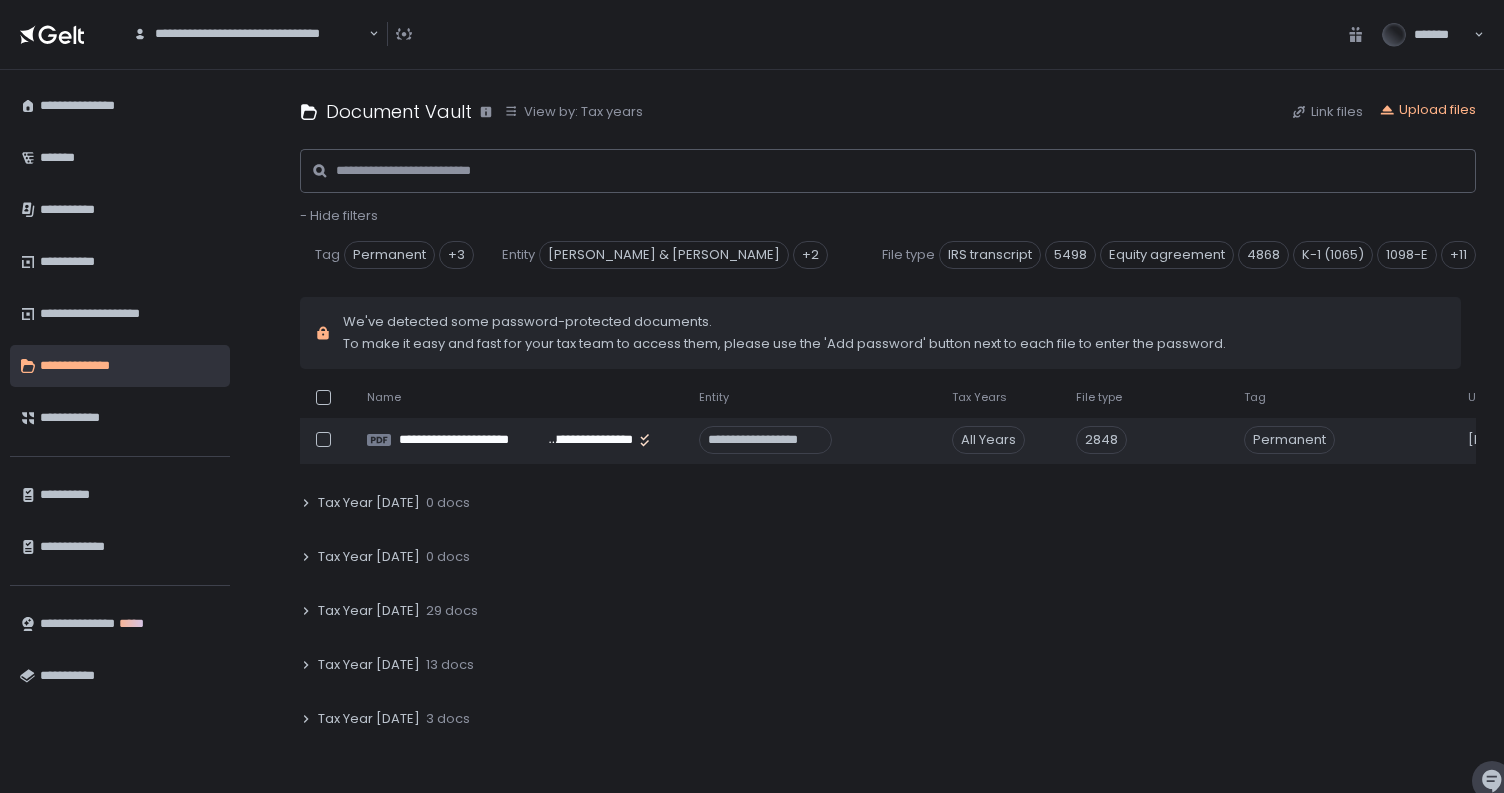 scroll, scrollTop: 284, scrollLeft: 0, axis: vertical 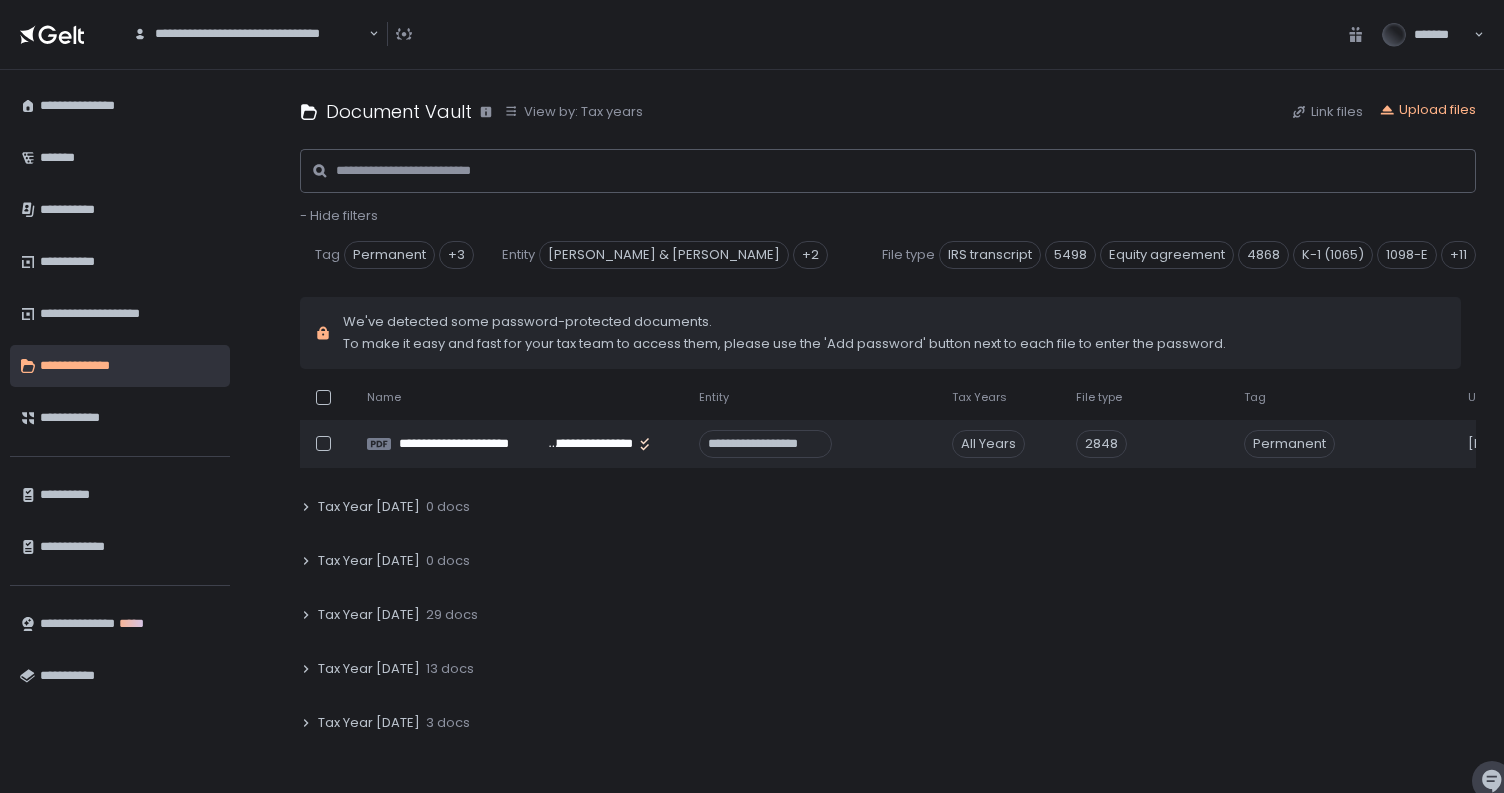 click 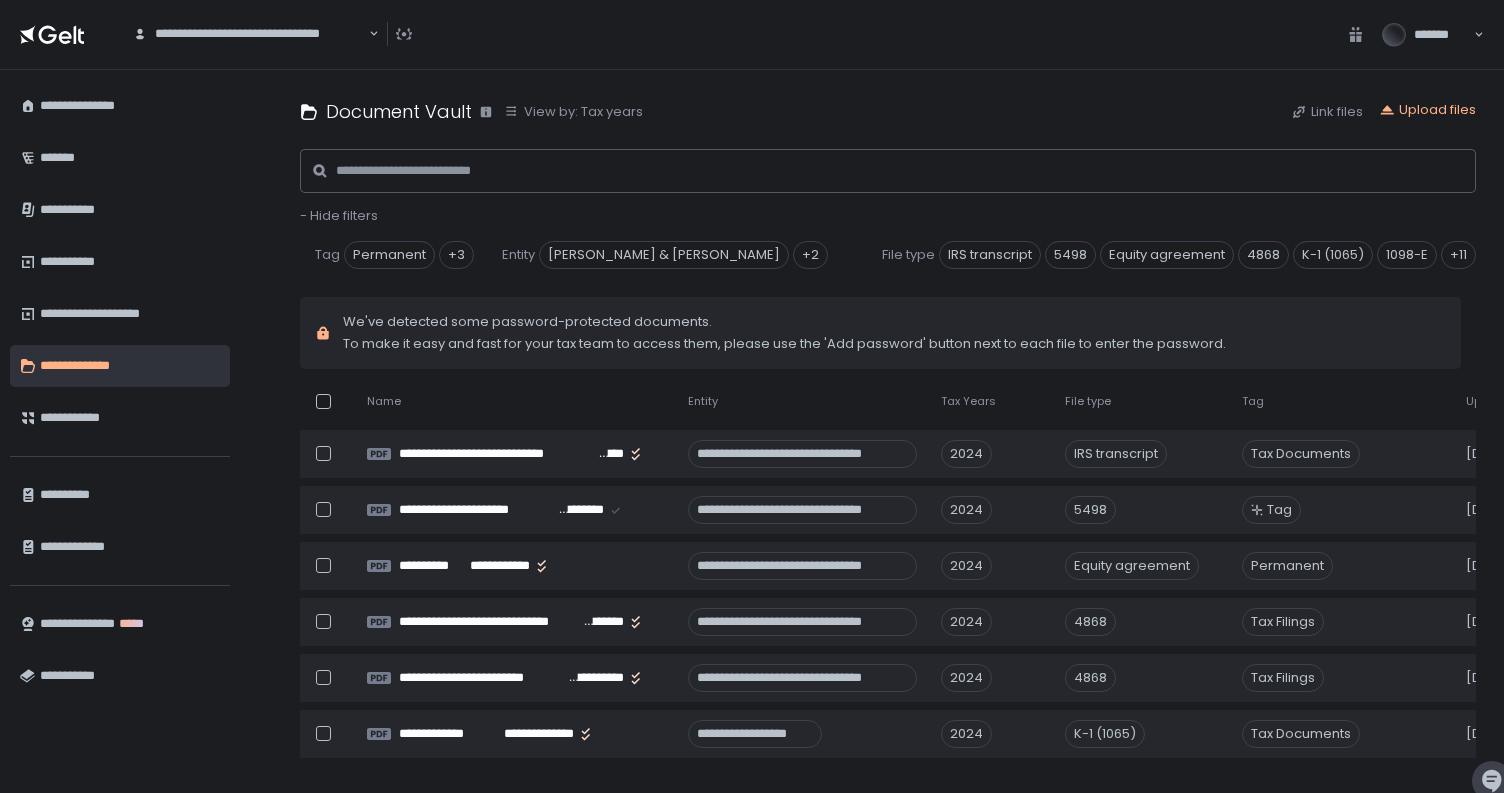 scroll, scrollTop: 547, scrollLeft: 0, axis: vertical 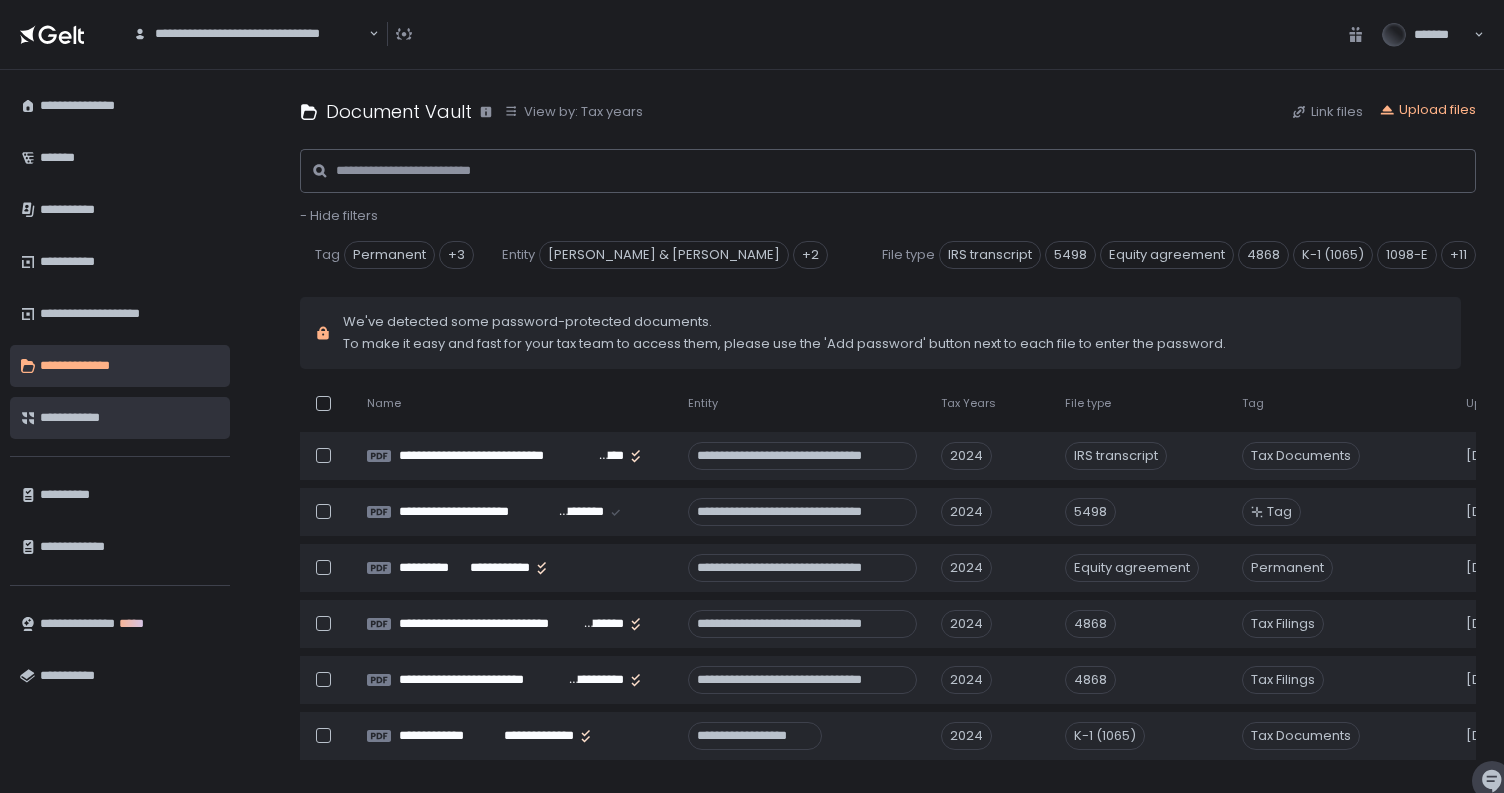 click on "**********" at bounding box center (130, 418) 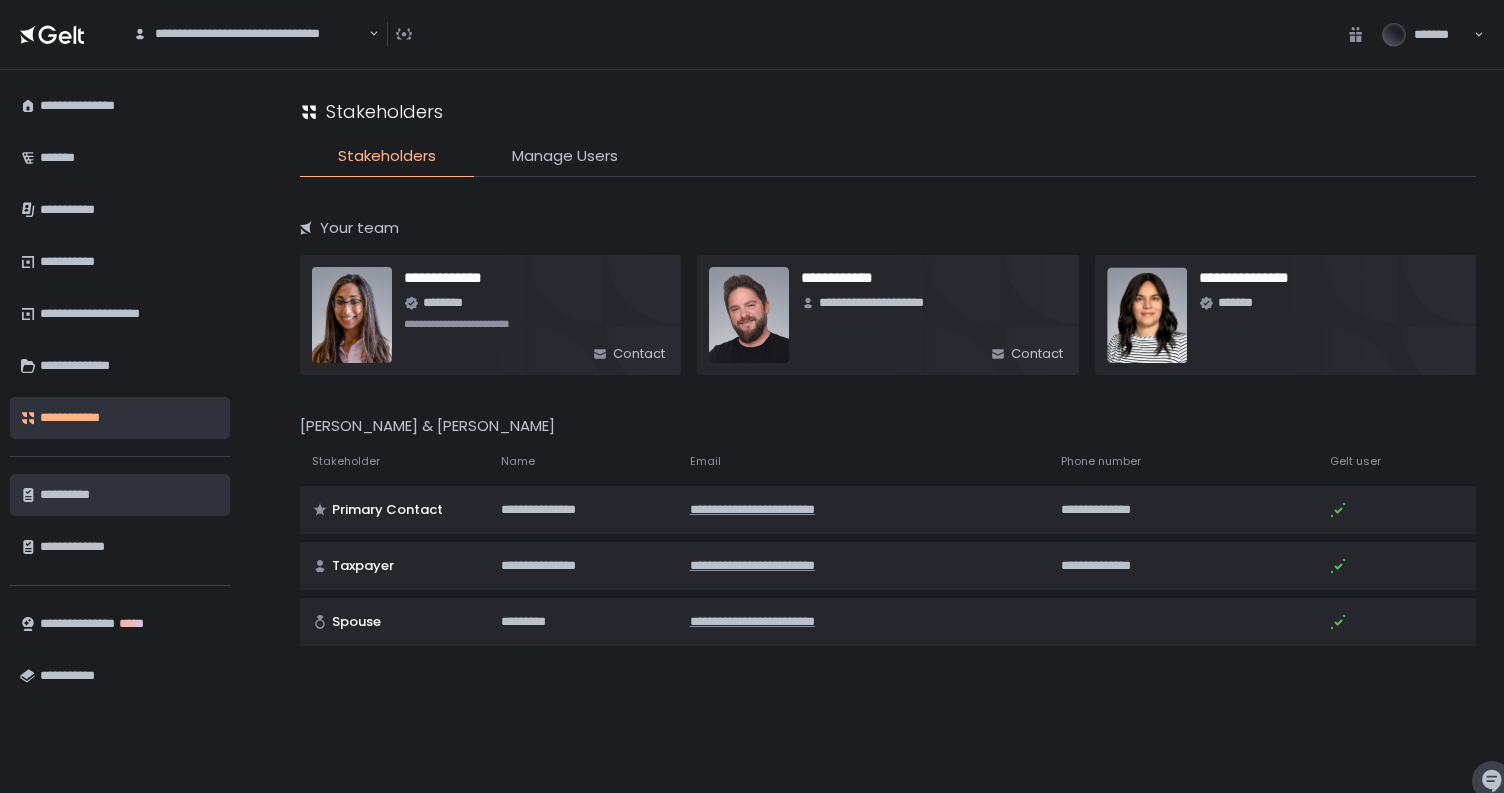 click on "**********" at bounding box center [130, 495] 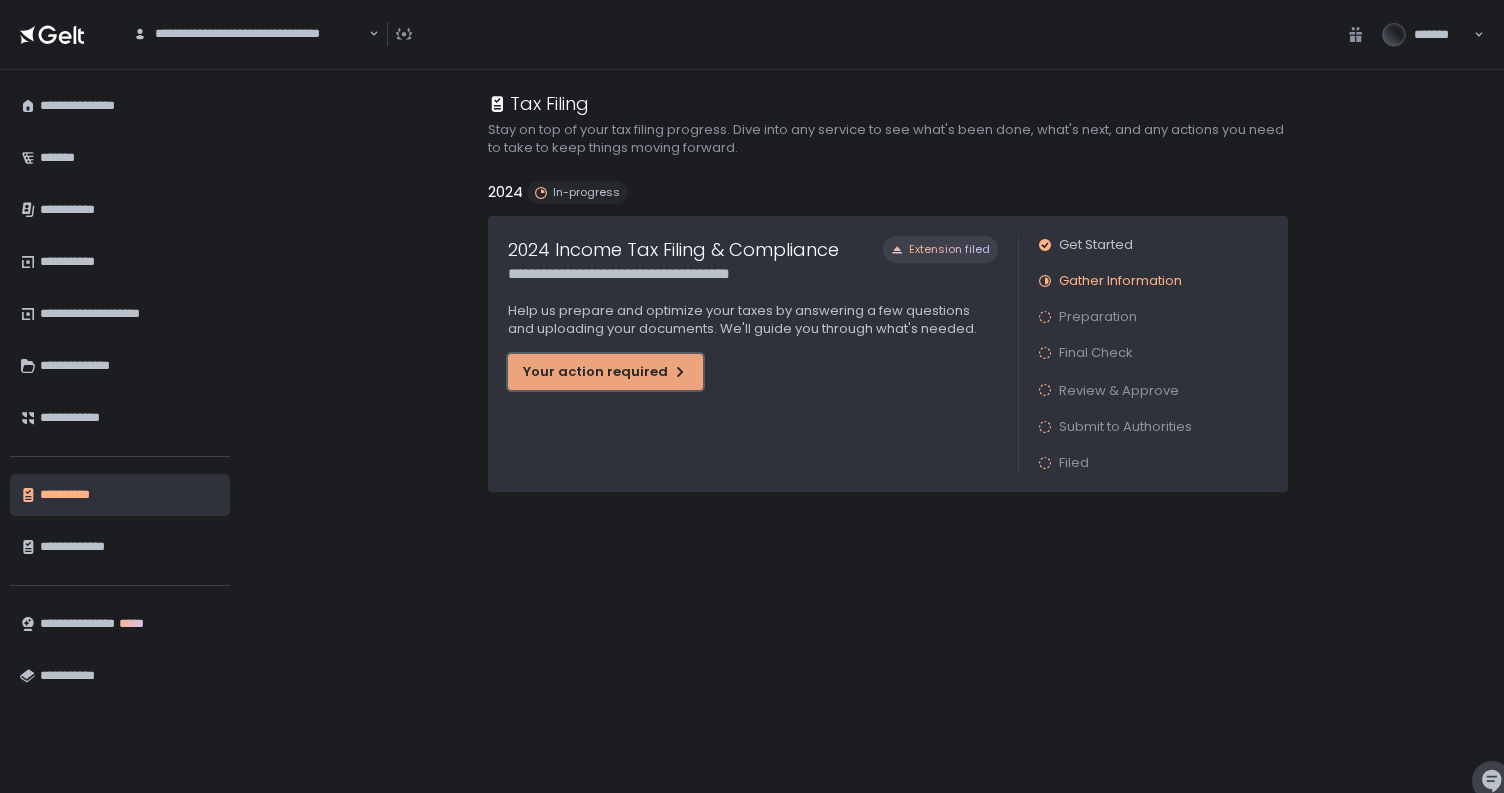 click on "Your action required" 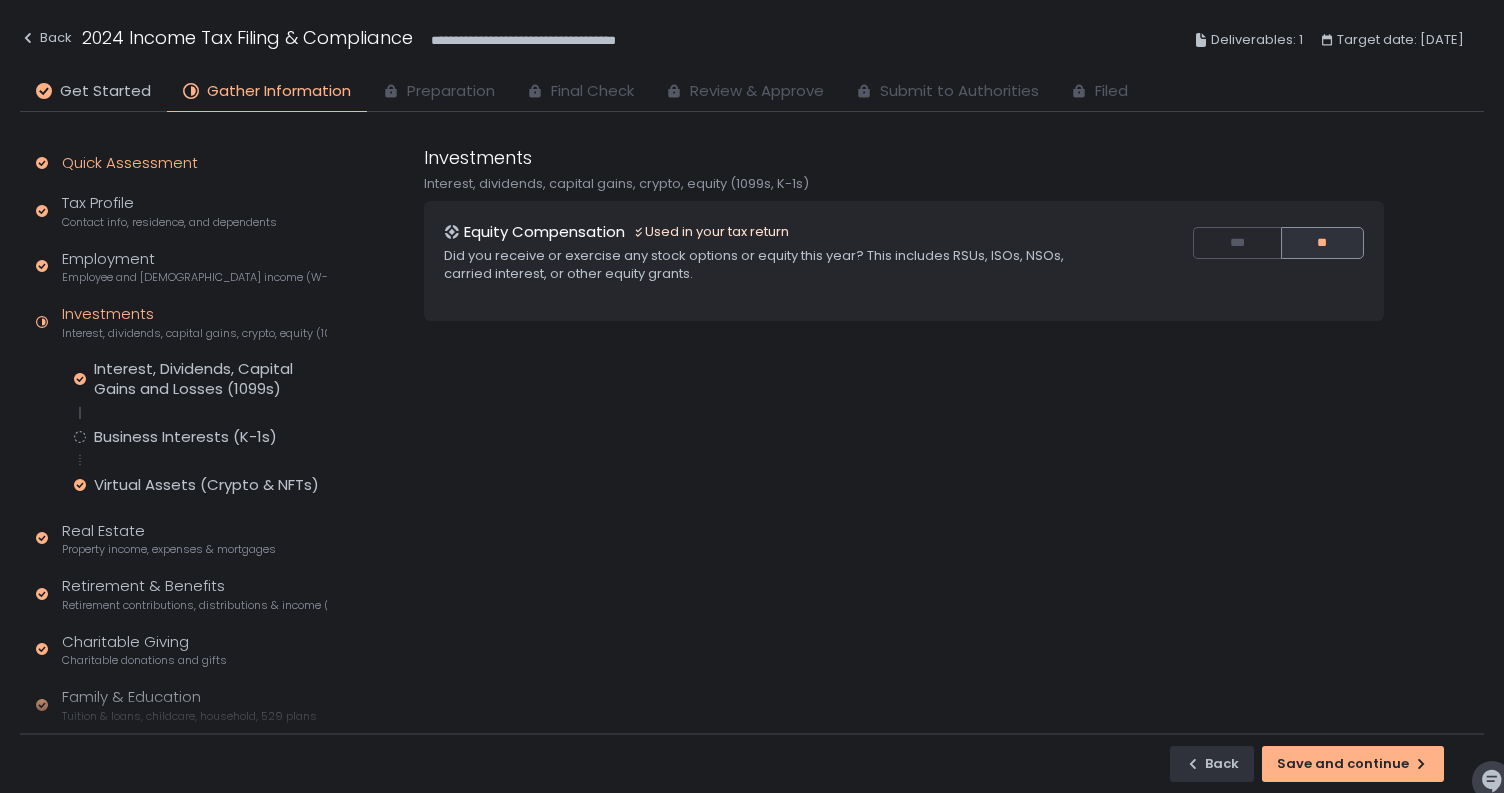 click on "Quick Assessment" at bounding box center (181, 163) 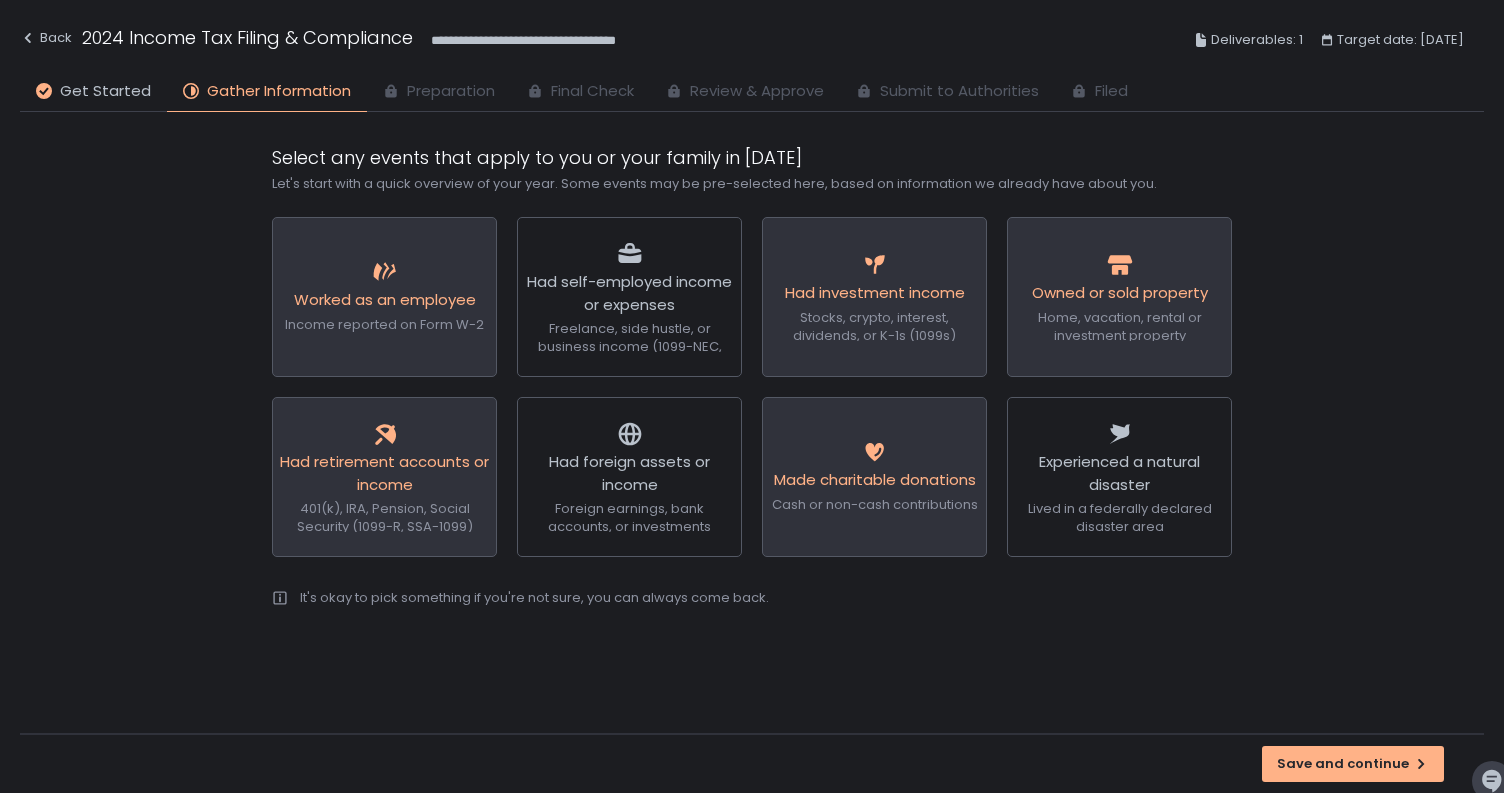 click on "Final Check" at bounding box center (592, 91) 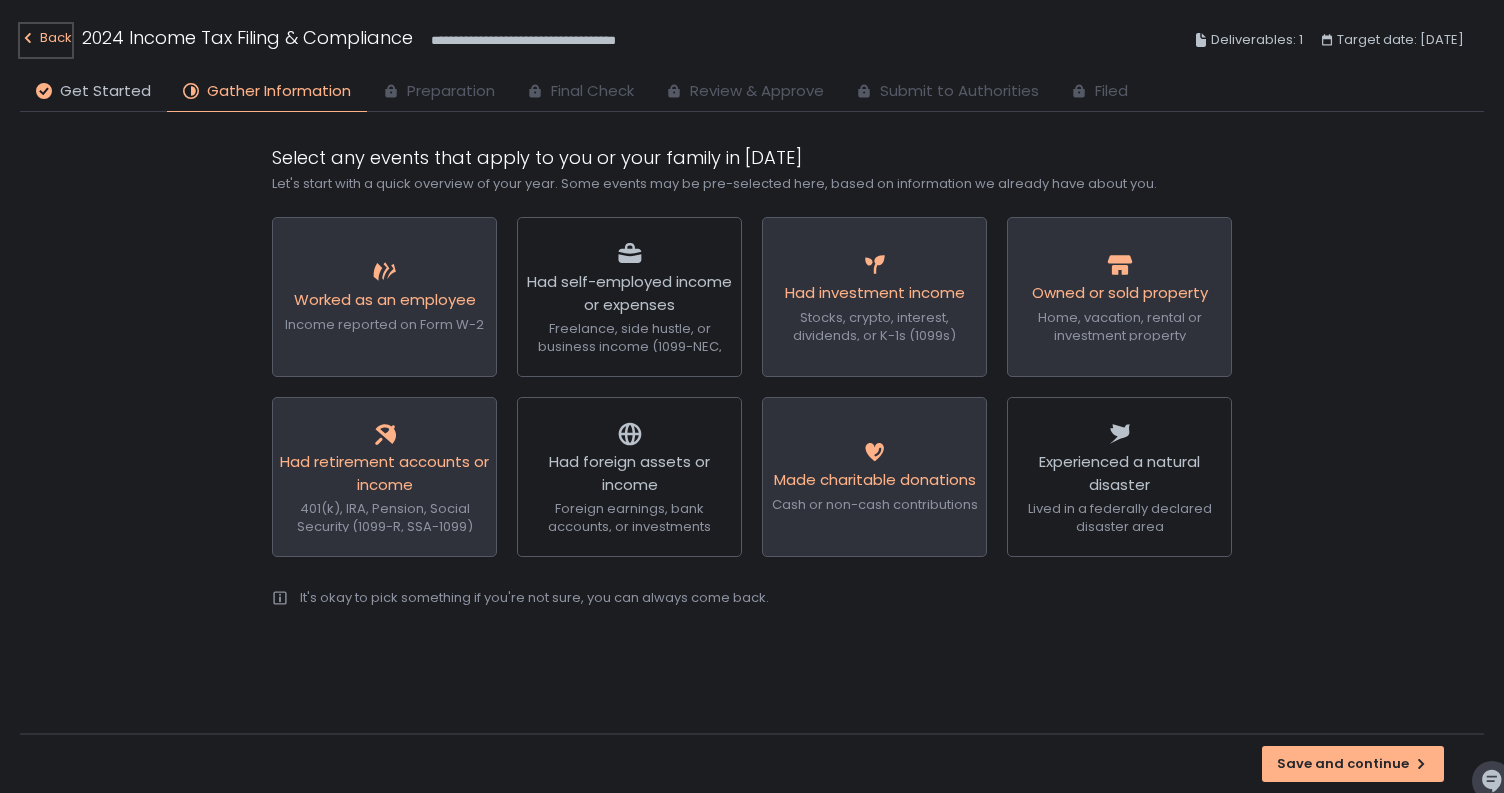 click on "Back" 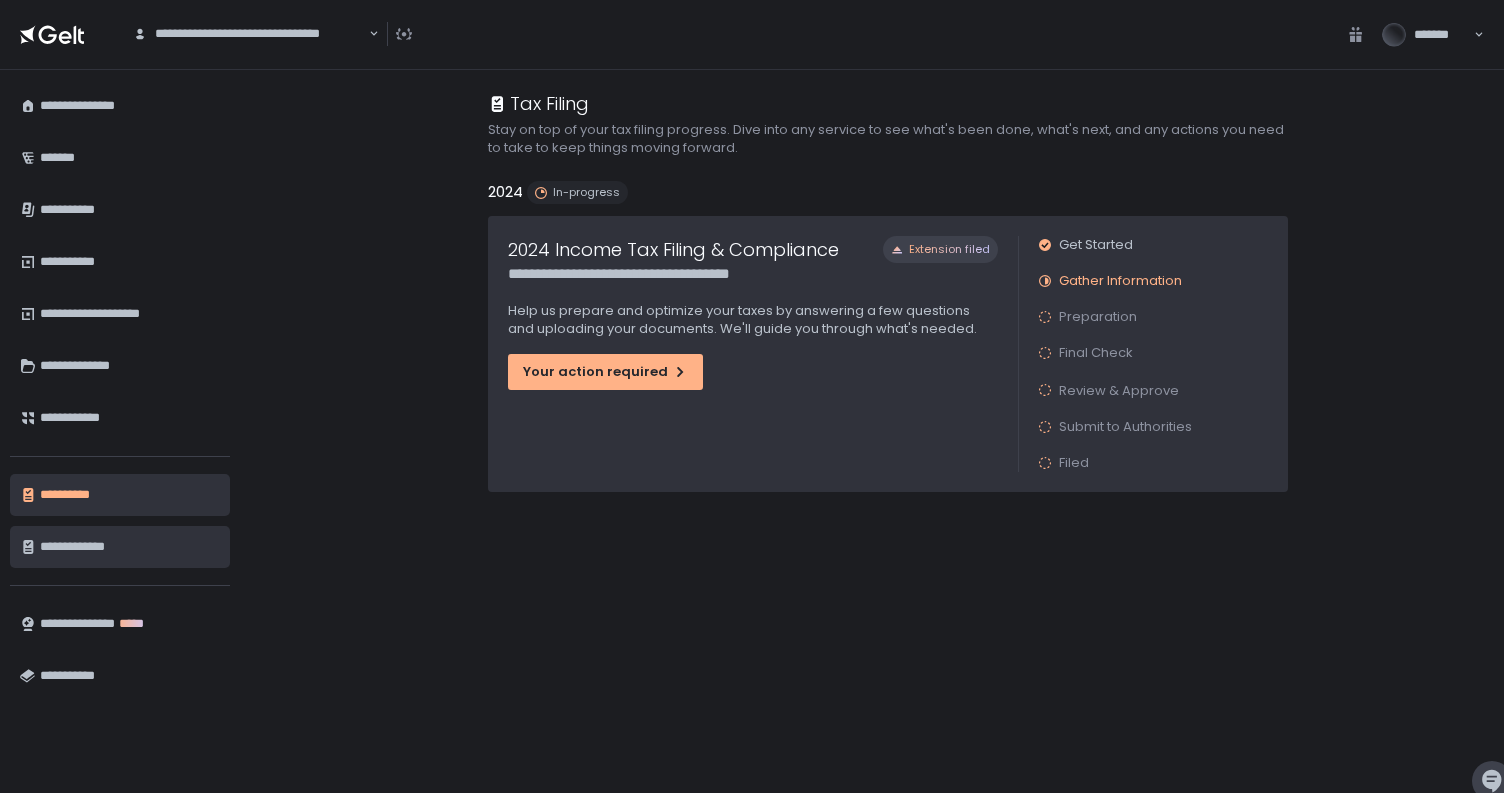 click on "**********" at bounding box center (130, 547) 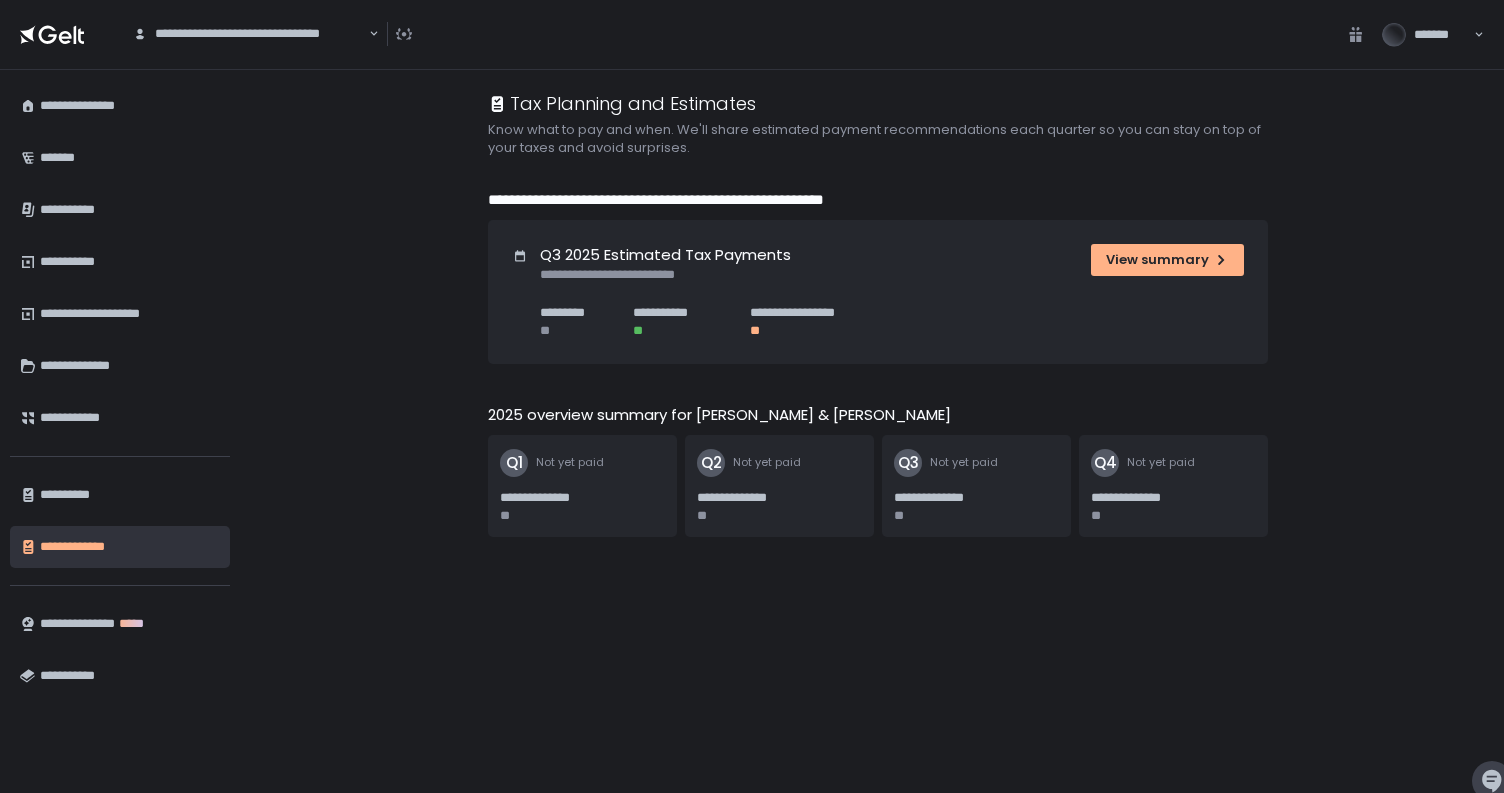click on "**********" at bounding box center (582, 498) 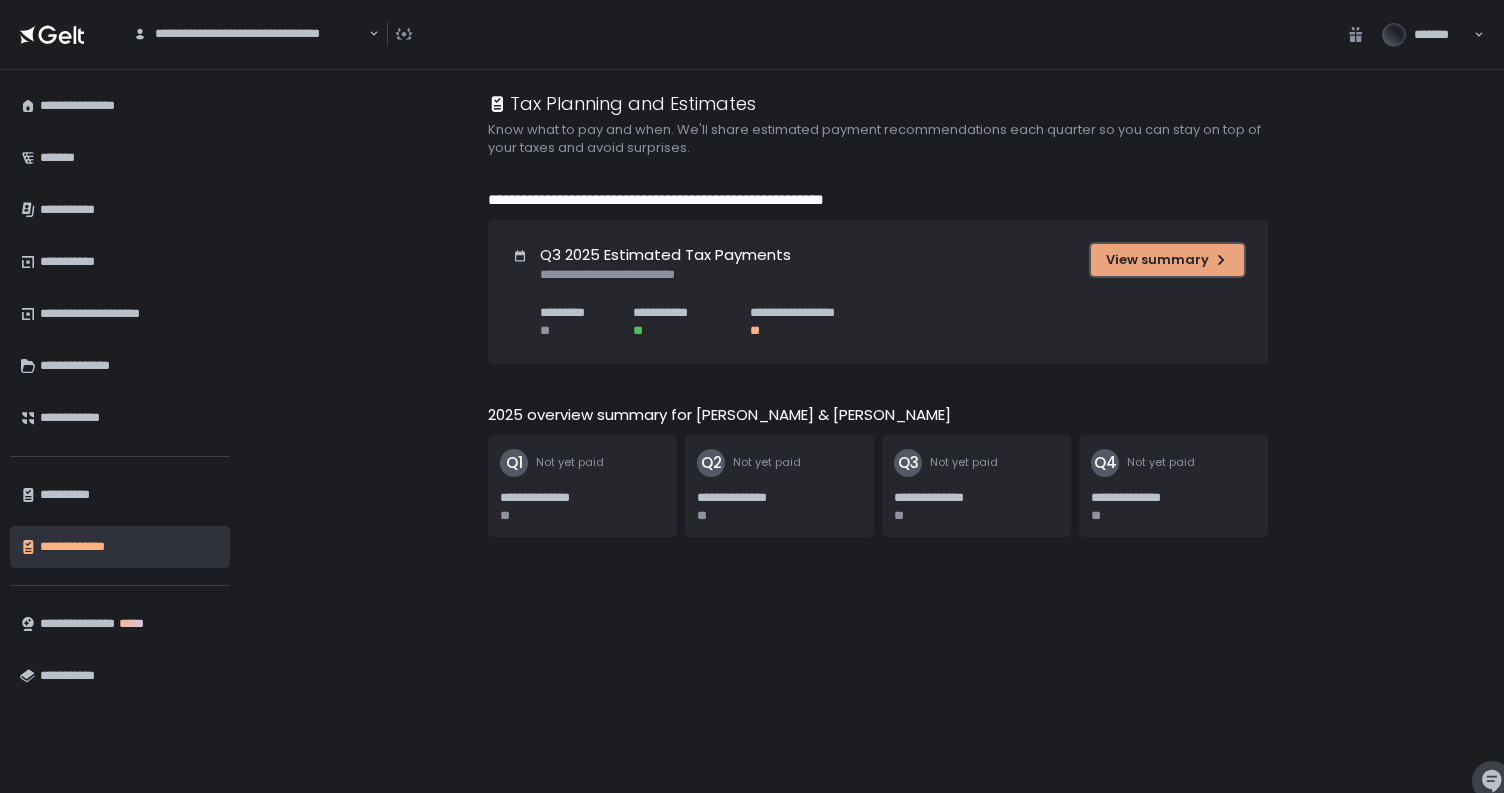 click on "View summary" at bounding box center (1167, 260) 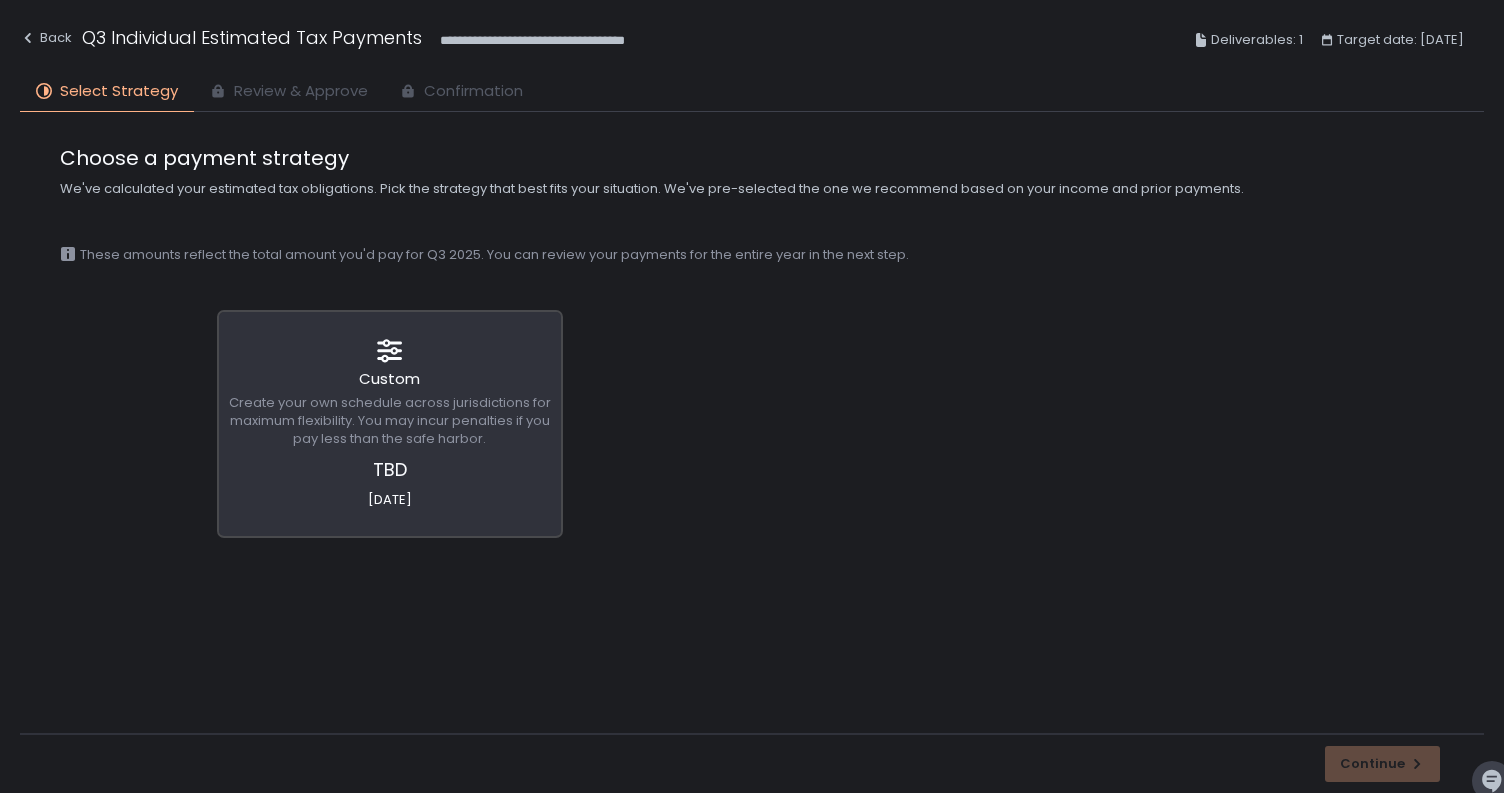 click on "Create your own schedule across jurisdictions for maximum flexibility. You may incur penalties if you pay less than the safe harbor." at bounding box center (390, 421) 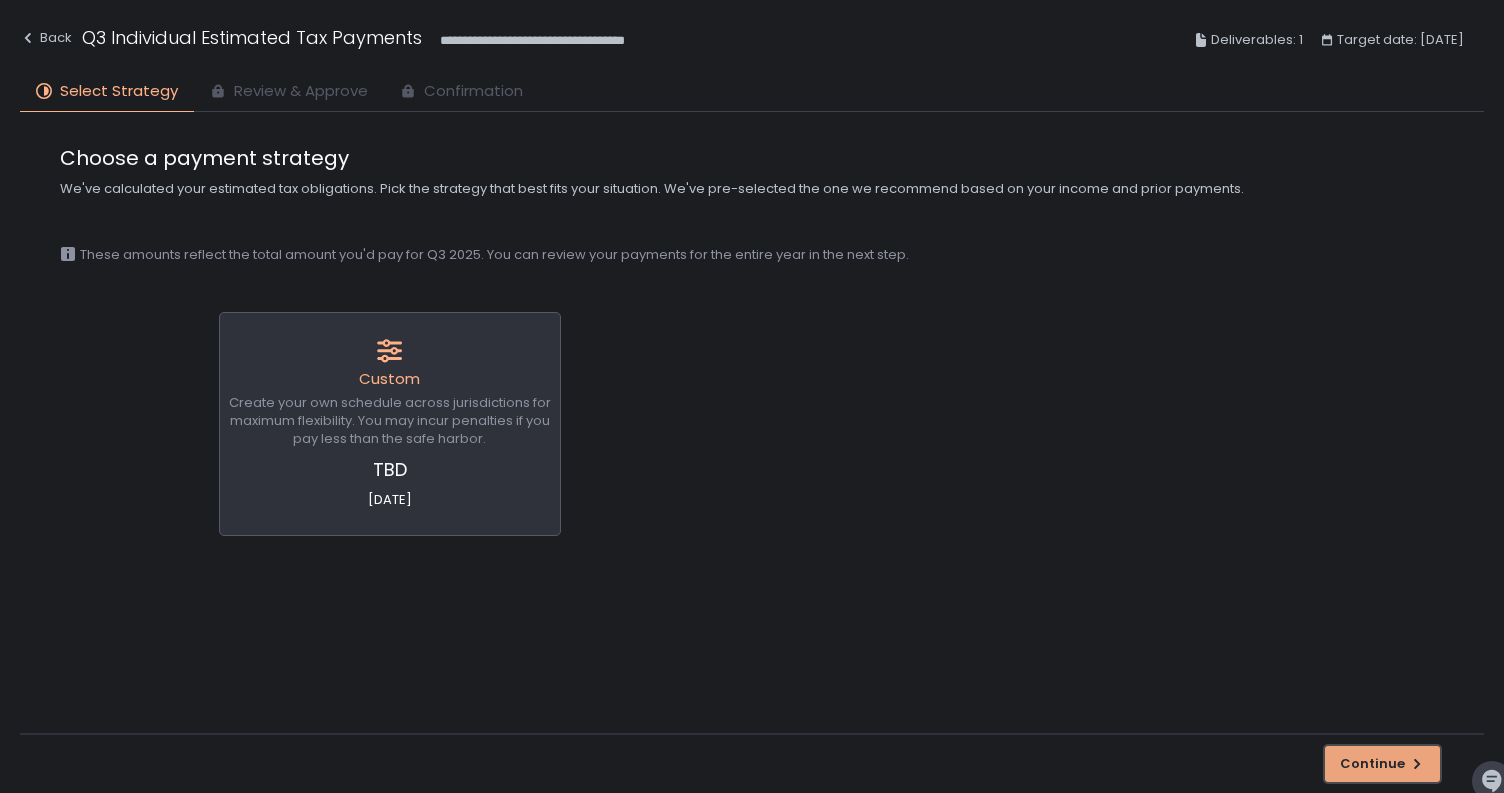 click on "Continue" 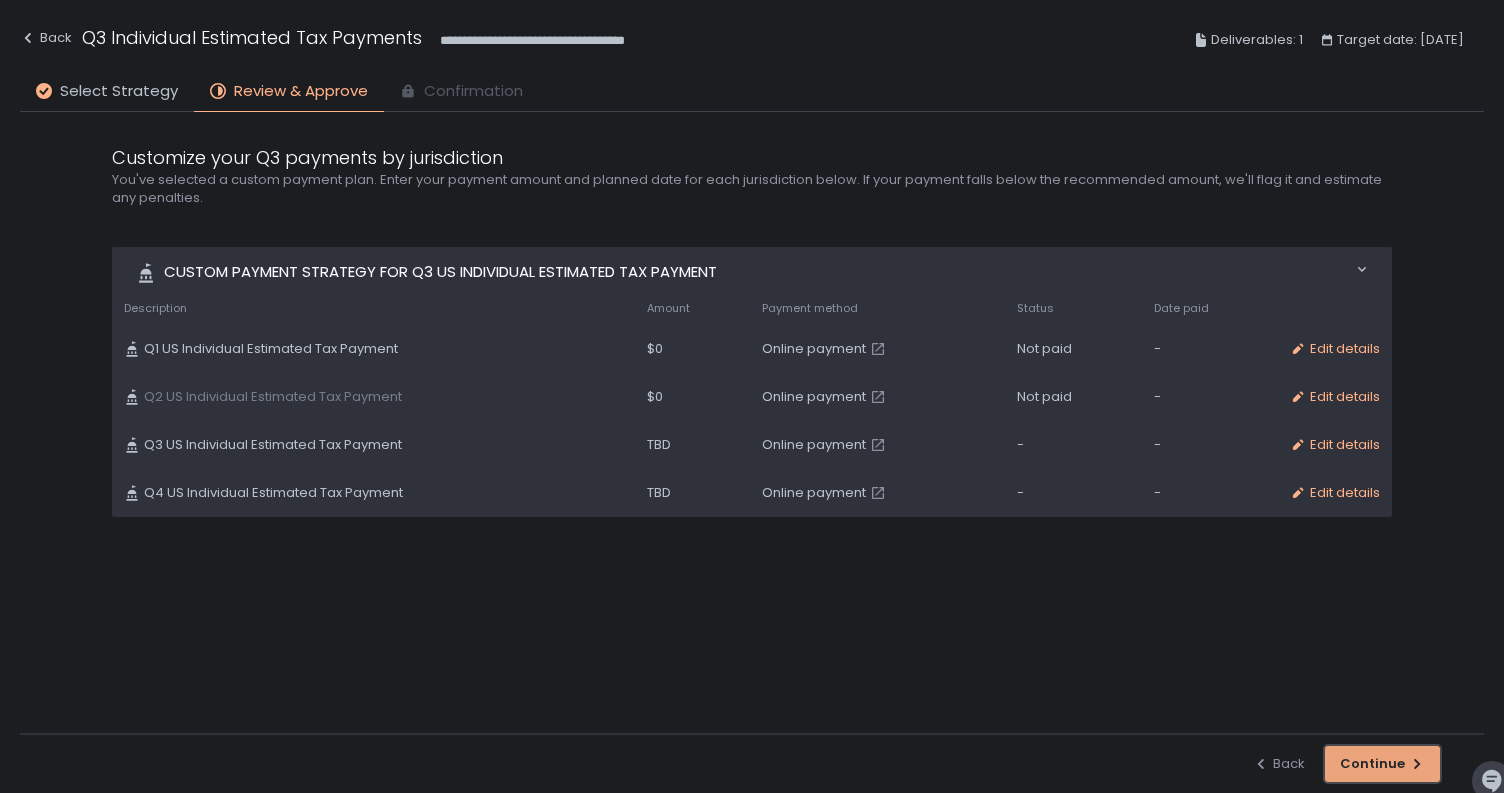 click on "Continue" at bounding box center [1382, 764] 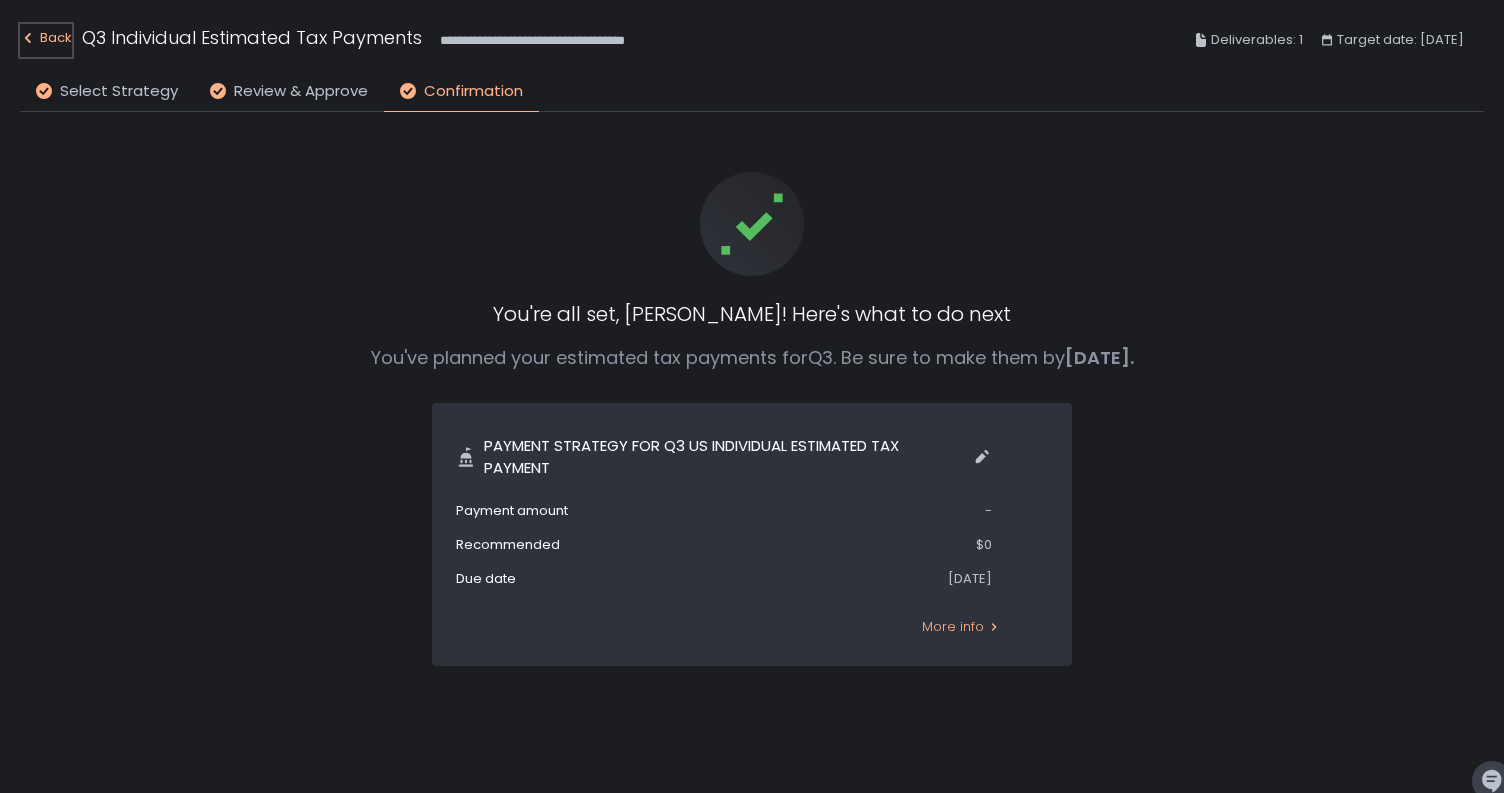 click on "Back" 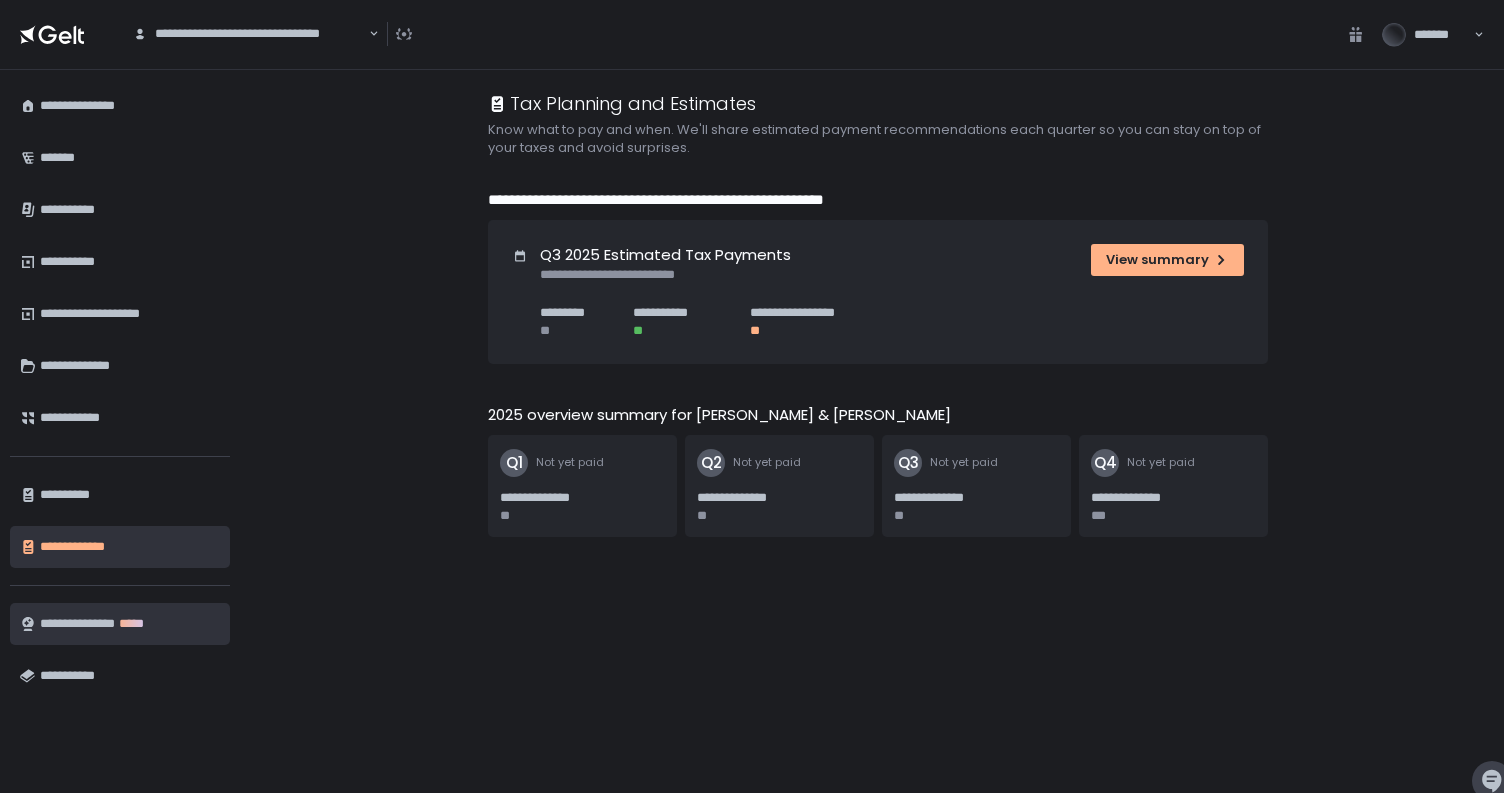 click on "**********" at bounding box center [130, 624] 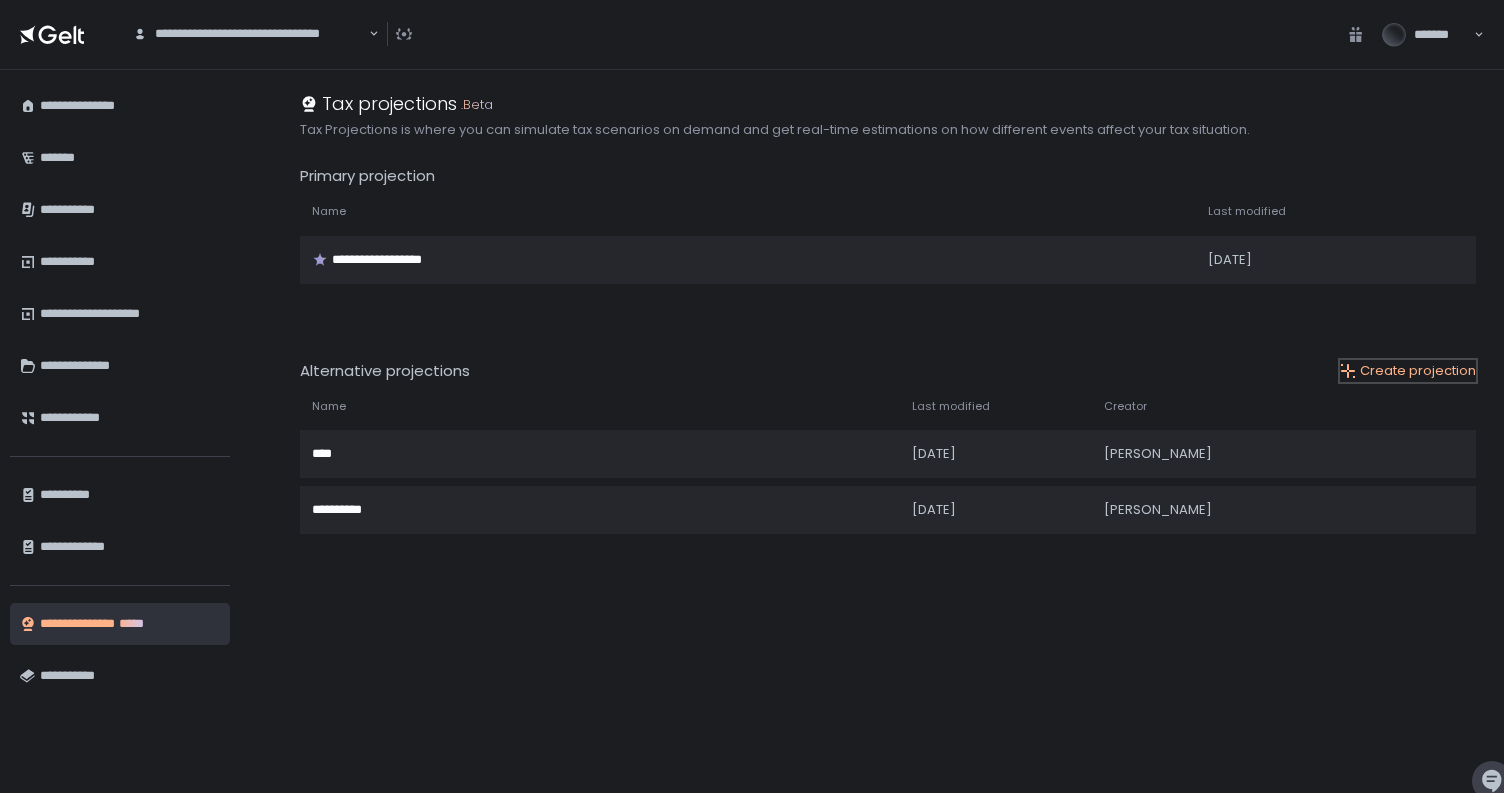 click on "Create projection" 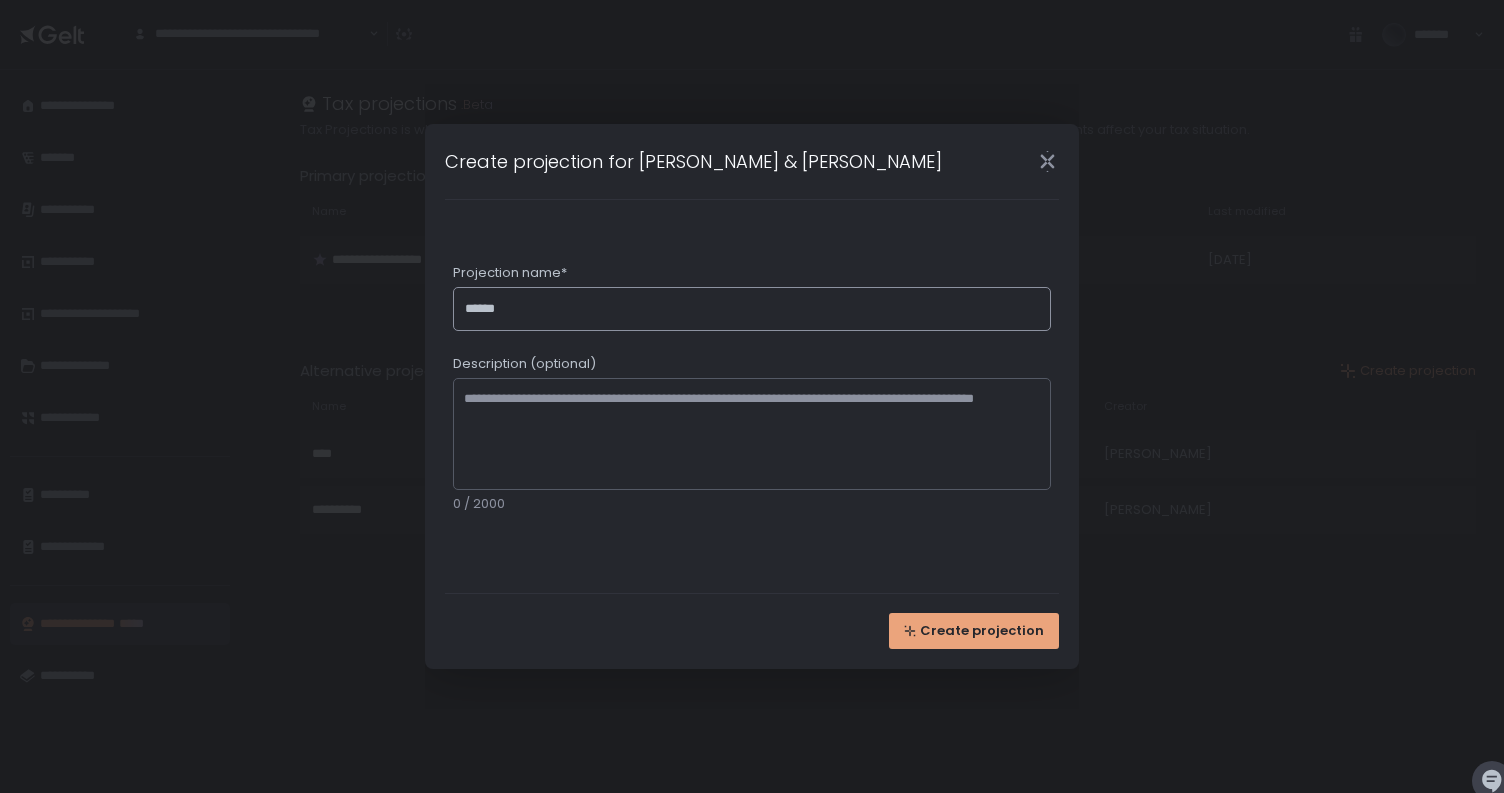 type on "******" 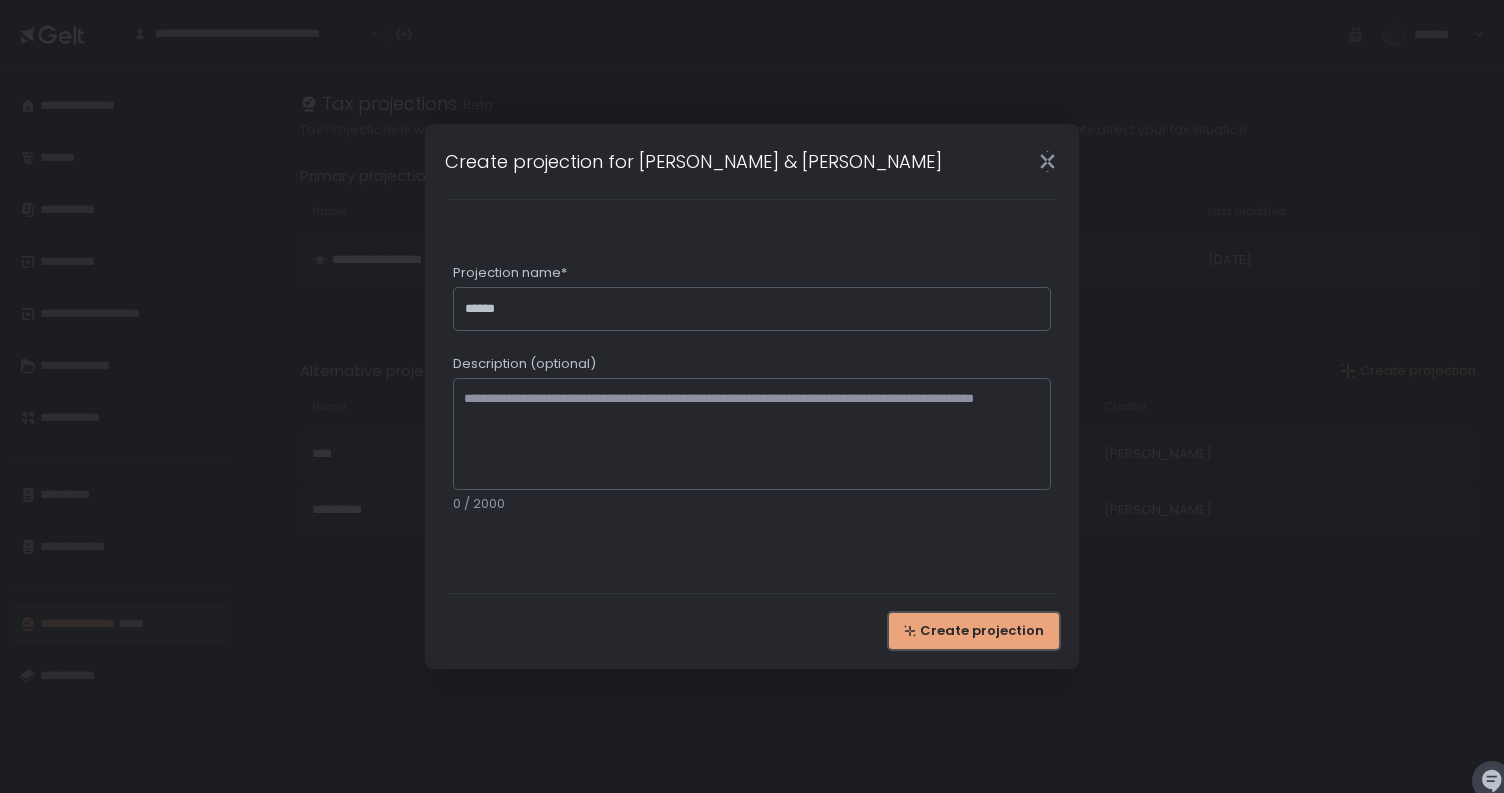 click on "Create projection" at bounding box center (982, 631) 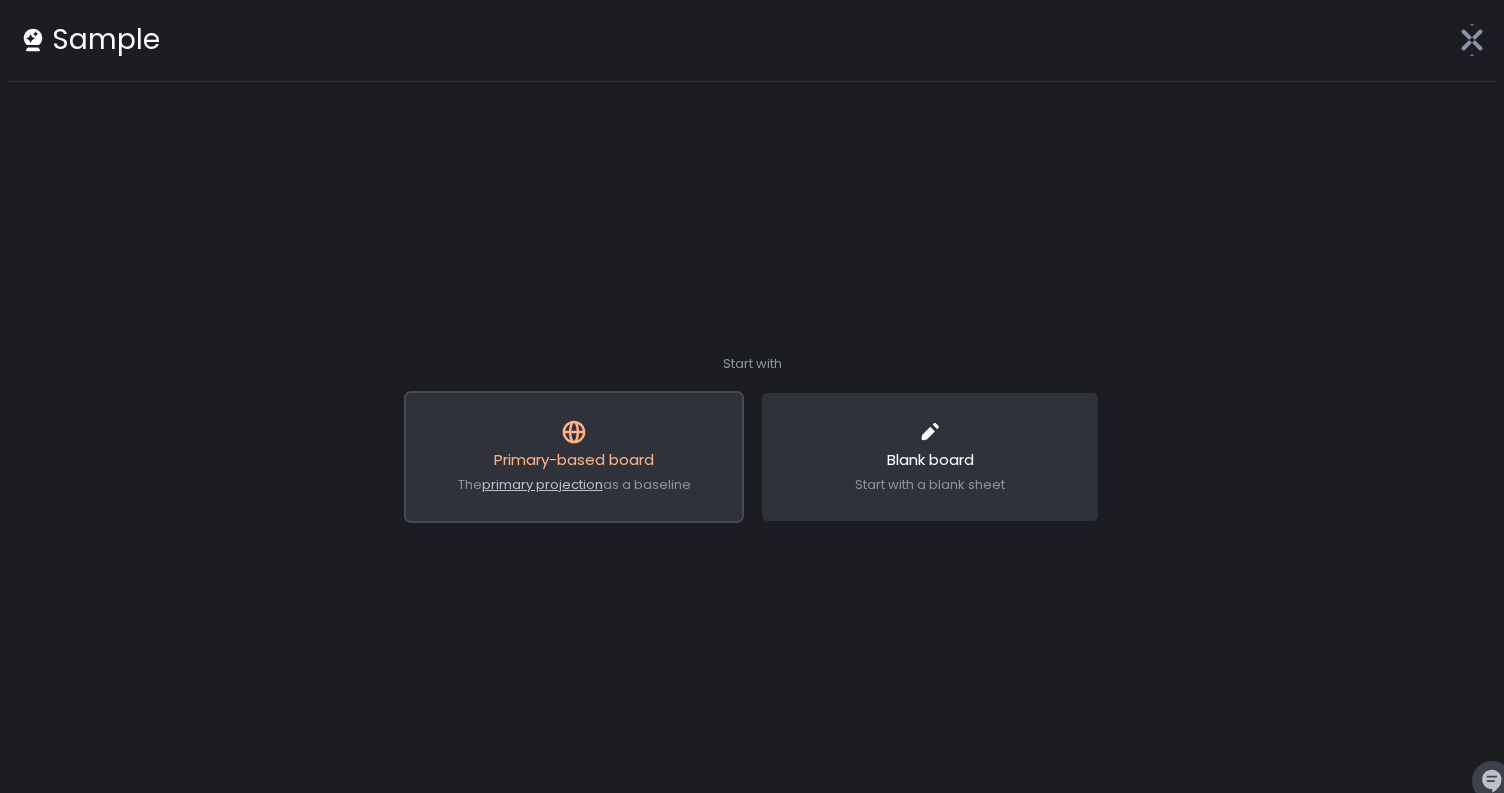 click on "Primary-based board" at bounding box center [574, 462] 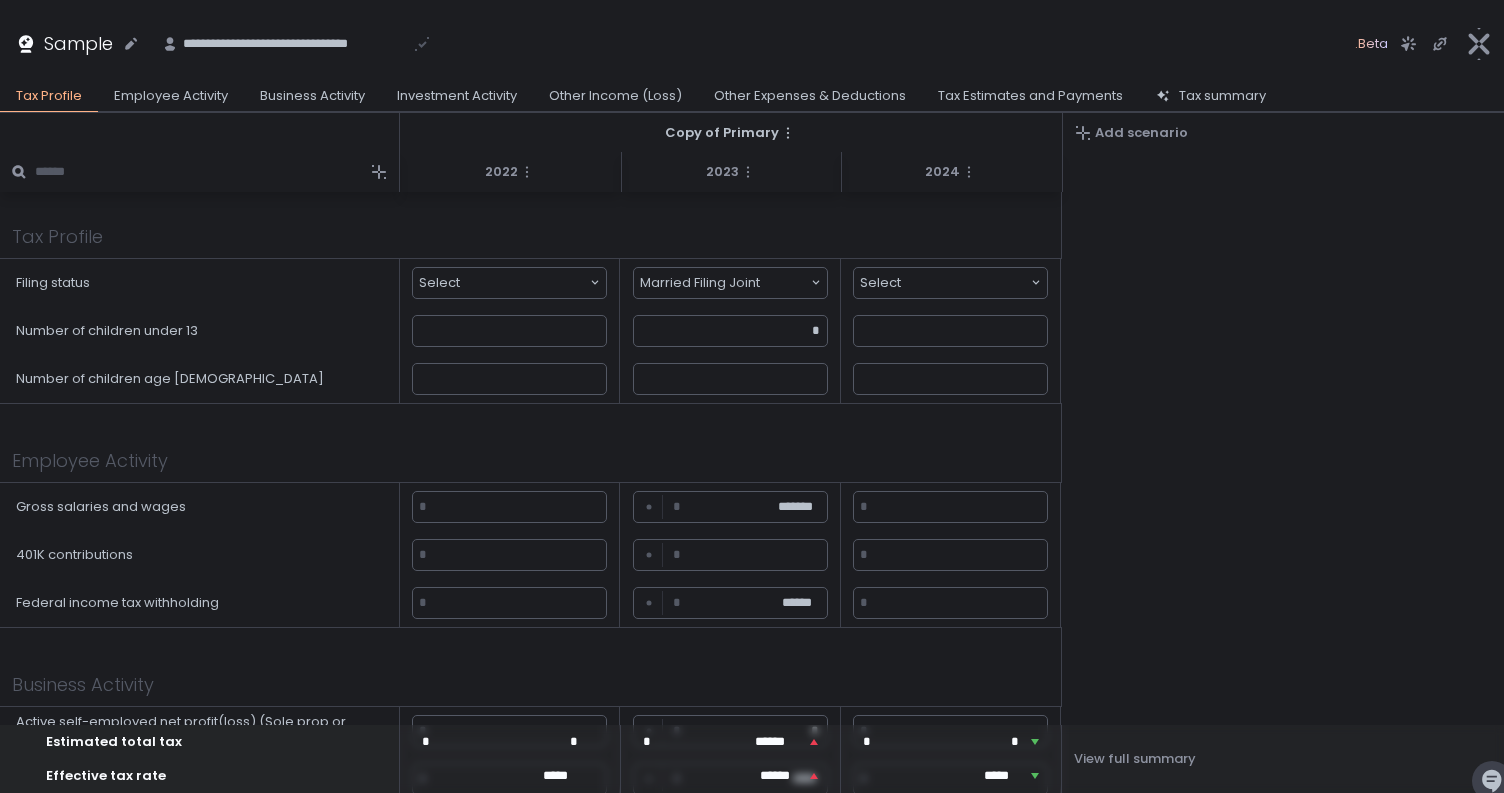 scroll, scrollTop: 0, scrollLeft: 0, axis: both 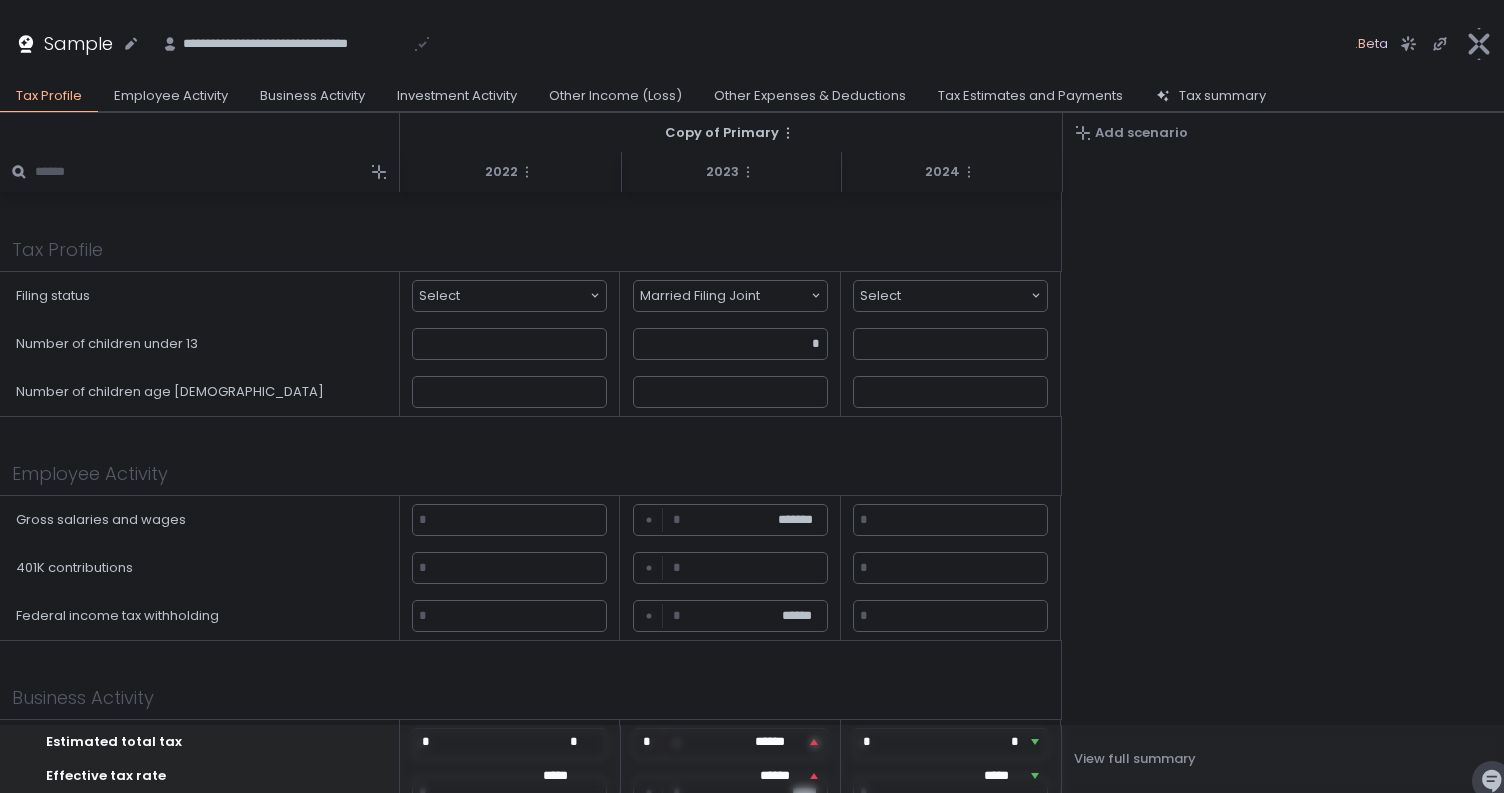 click on "Investment Activity" at bounding box center (457, 96) 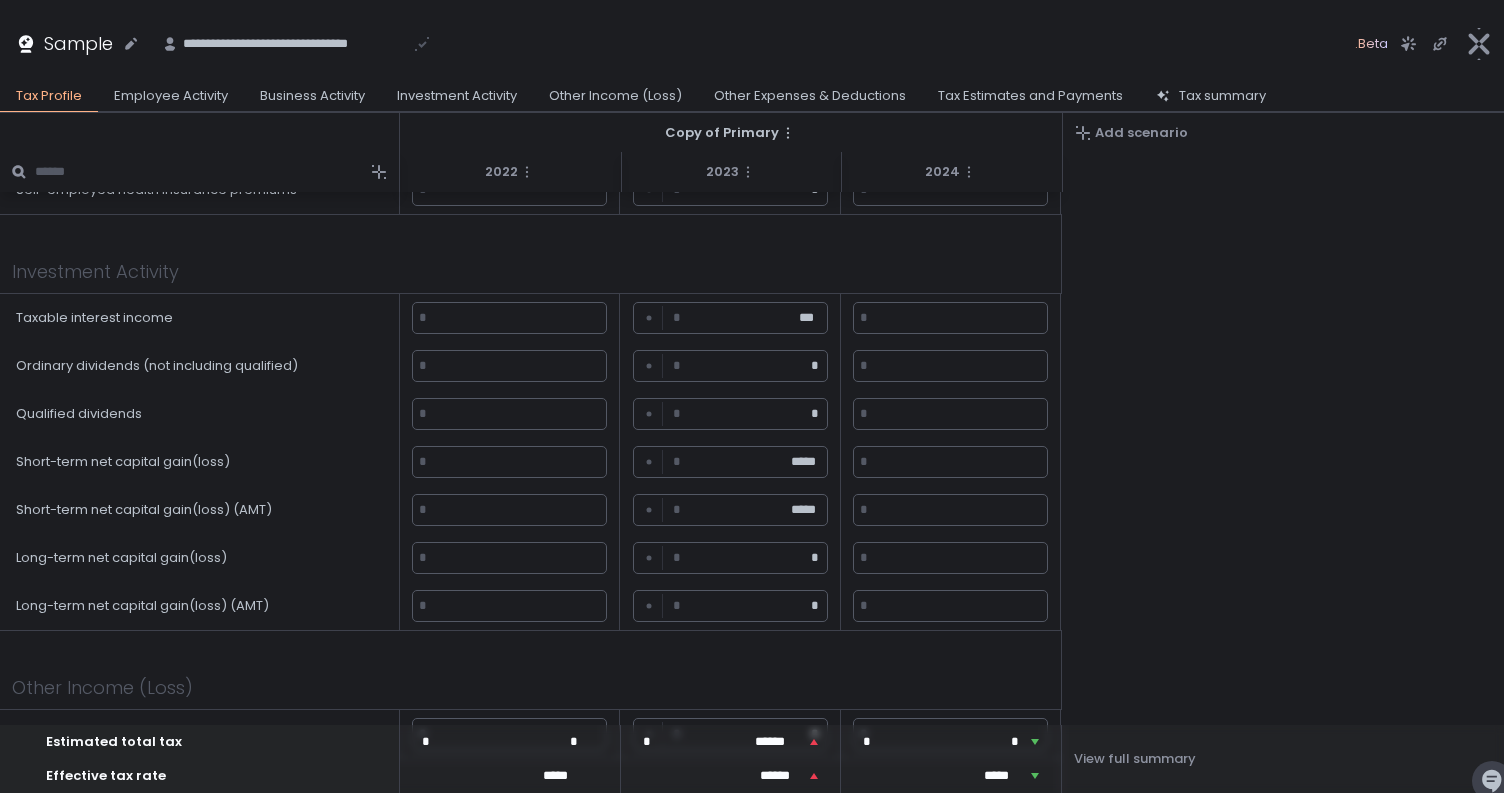 scroll, scrollTop: 768, scrollLeft: 0, axis: vertical 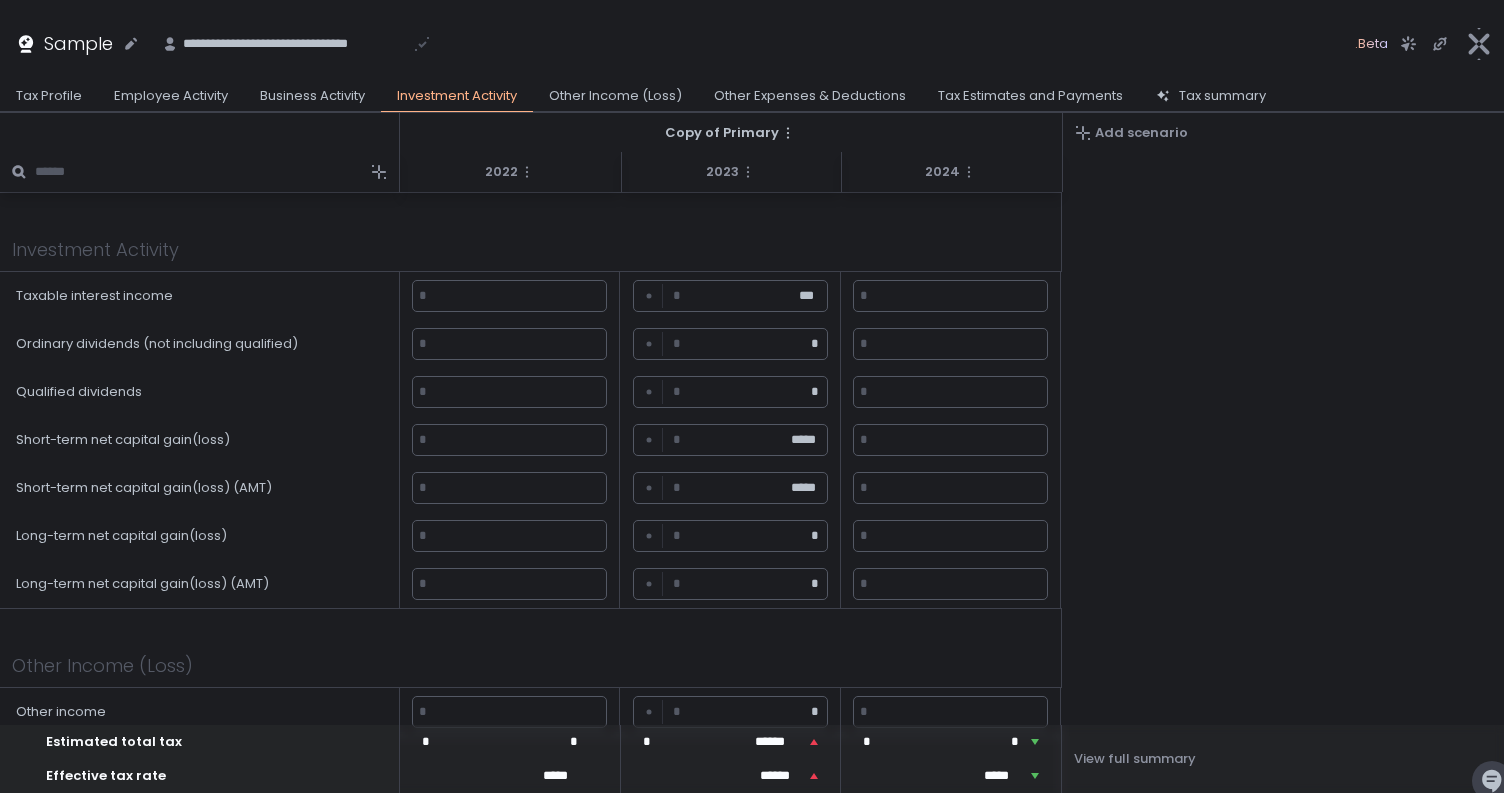 click on "Tax Profile" at bounding box center (49, 96) 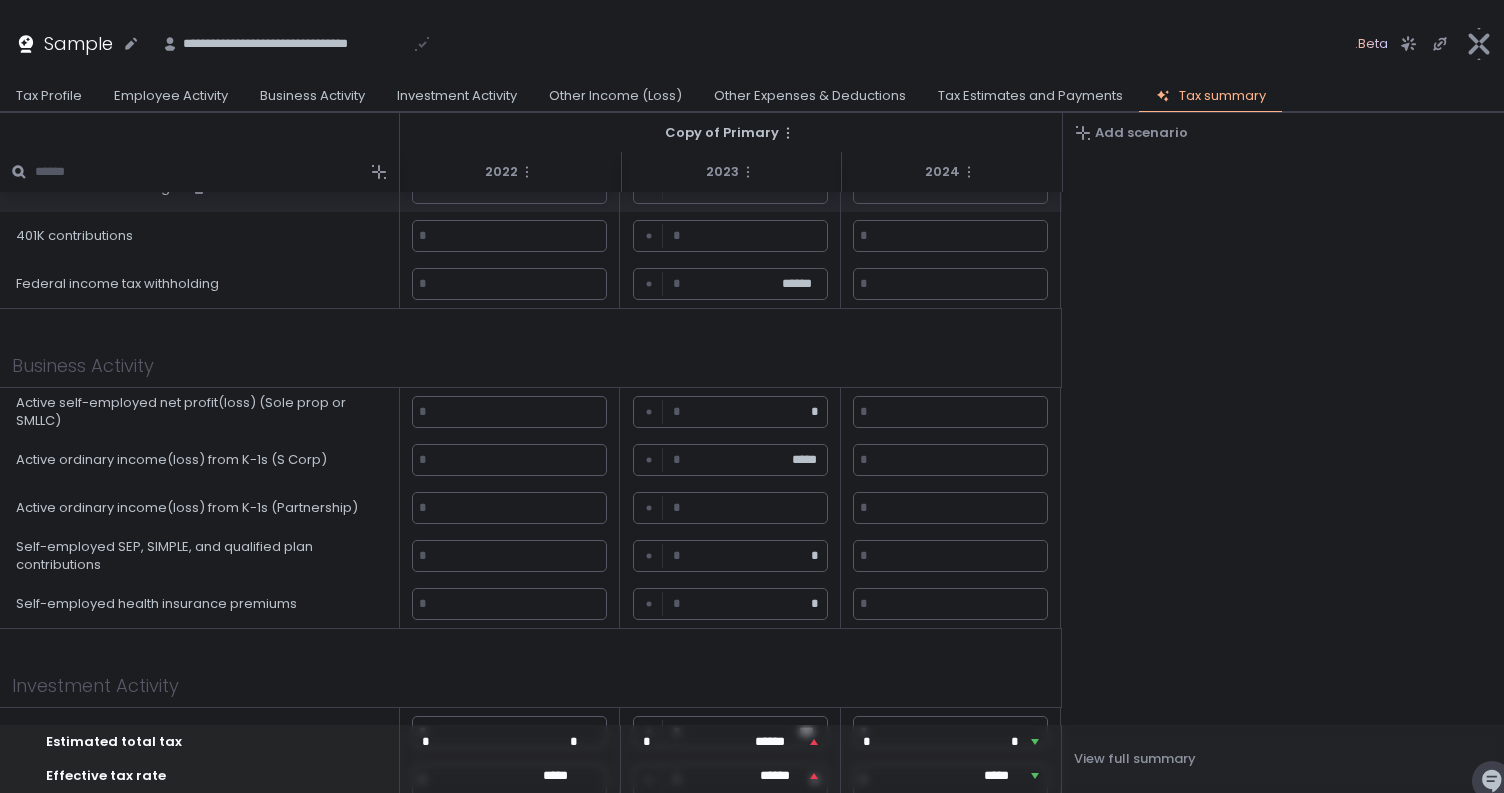 scroll, scrollTop: 153, scrollLeft: 0, axis: vertical 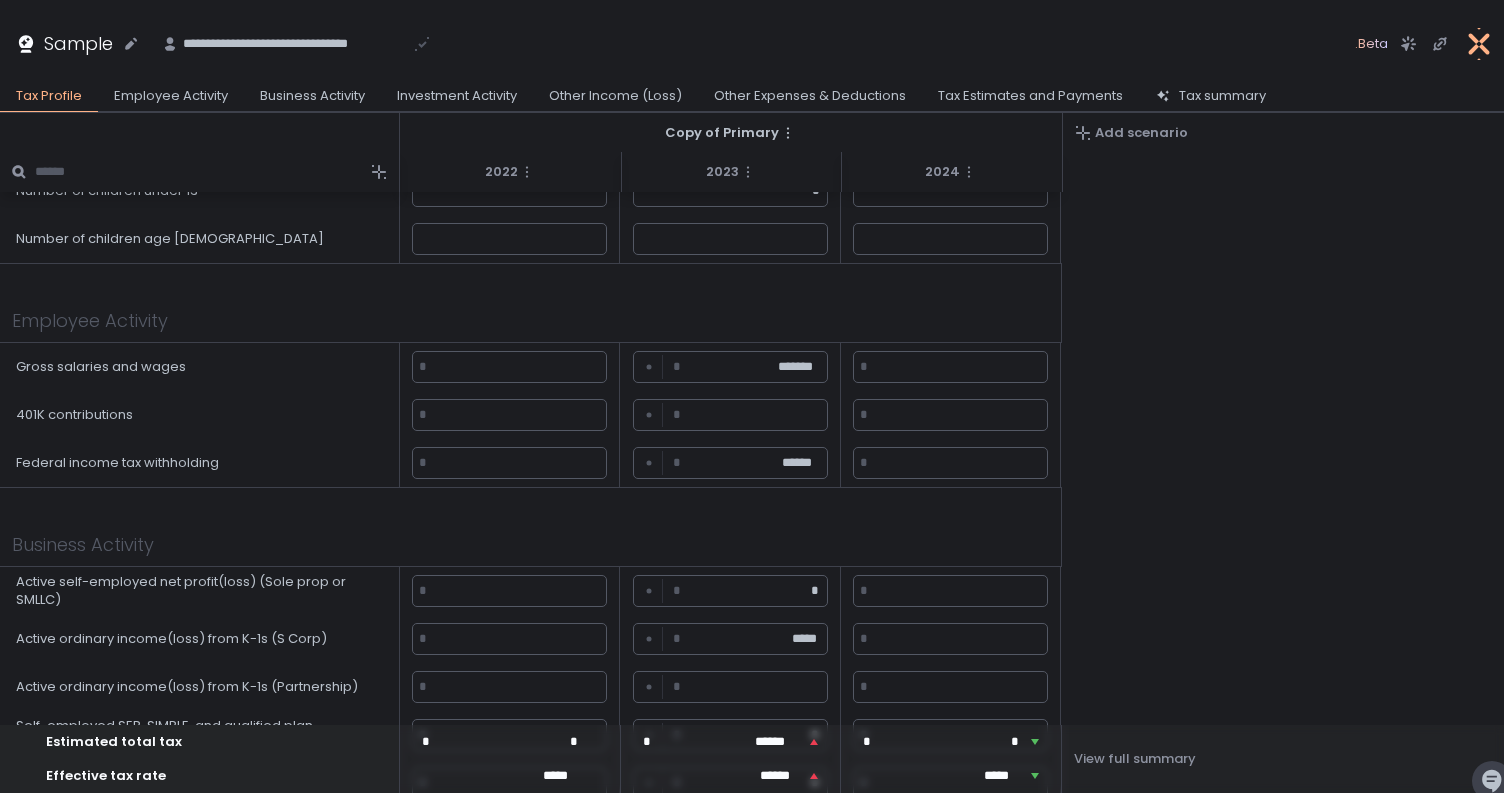 click 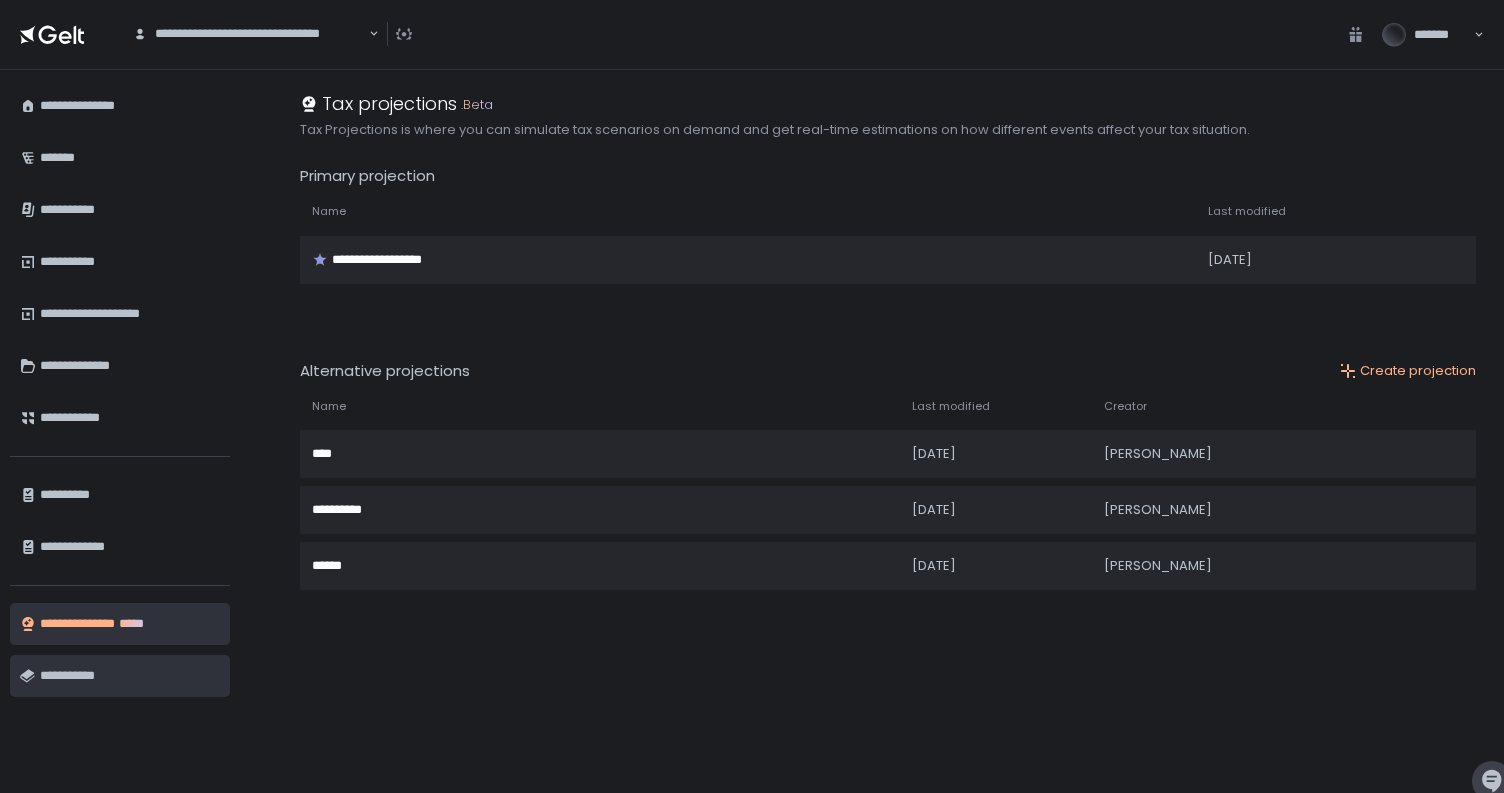 click on "**********" at bounding box center (130, 676) 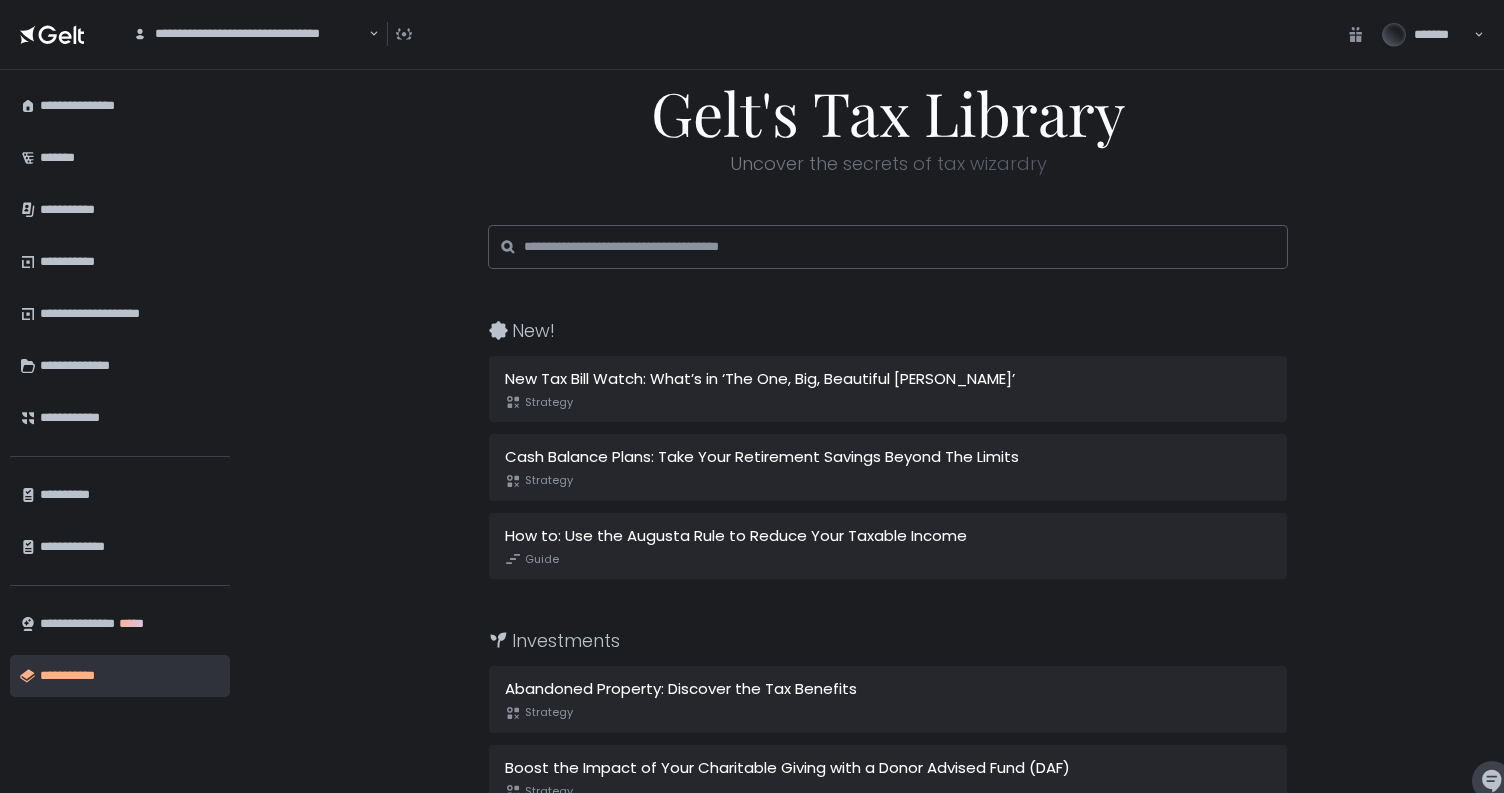 scroll, scrollTop: 0, scrollLeft: 0, axis: both 